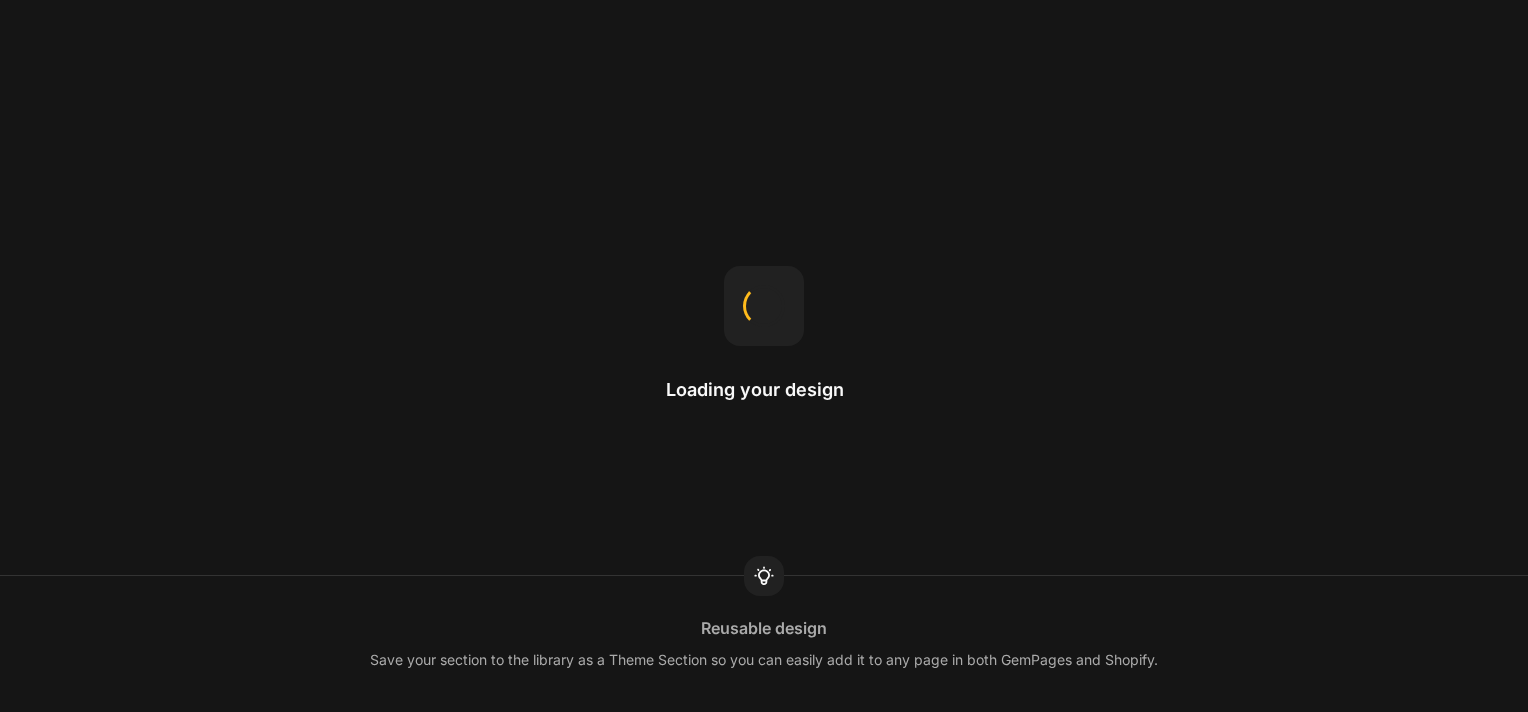 scroll, scrollTop: 0, scrollLeft: 0, axis: both 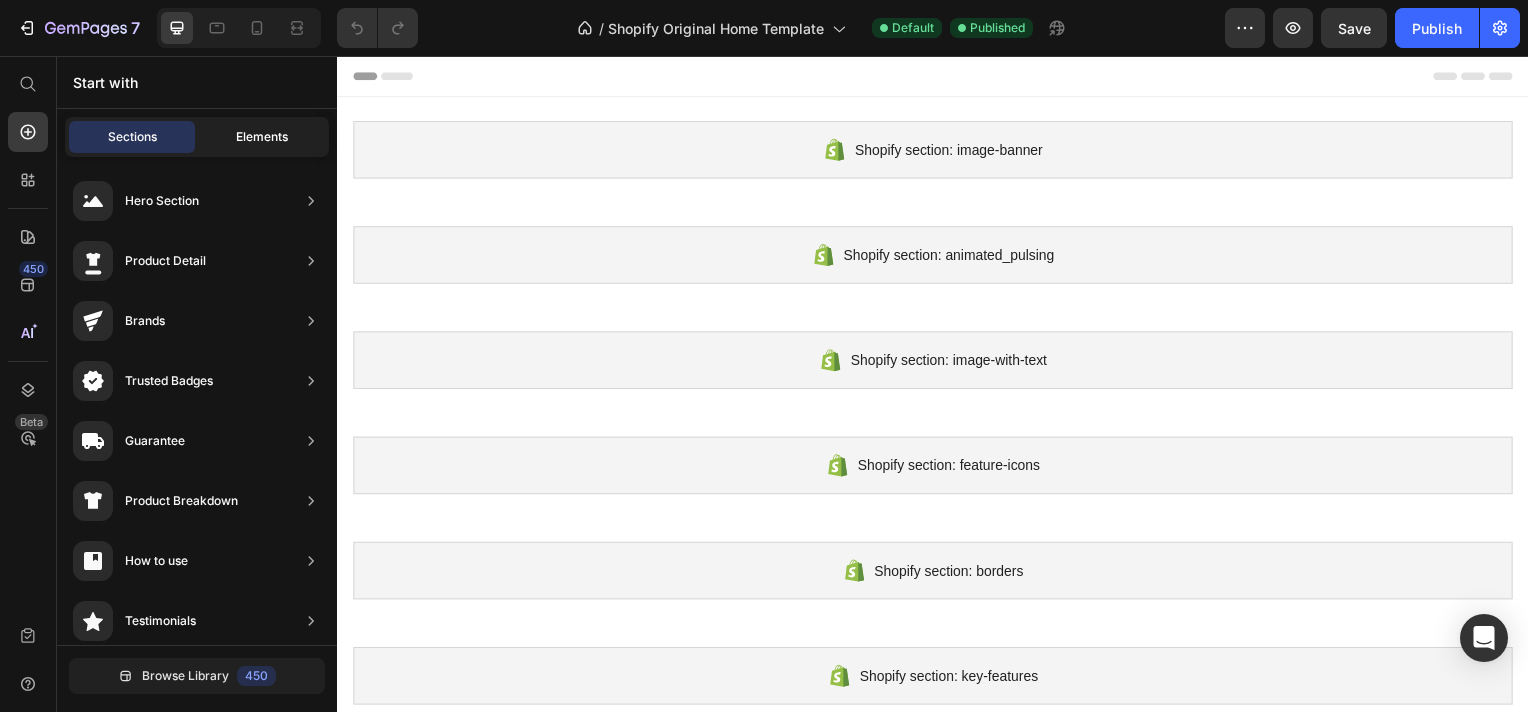 click on "Elements" at bounding box center (262, 137) 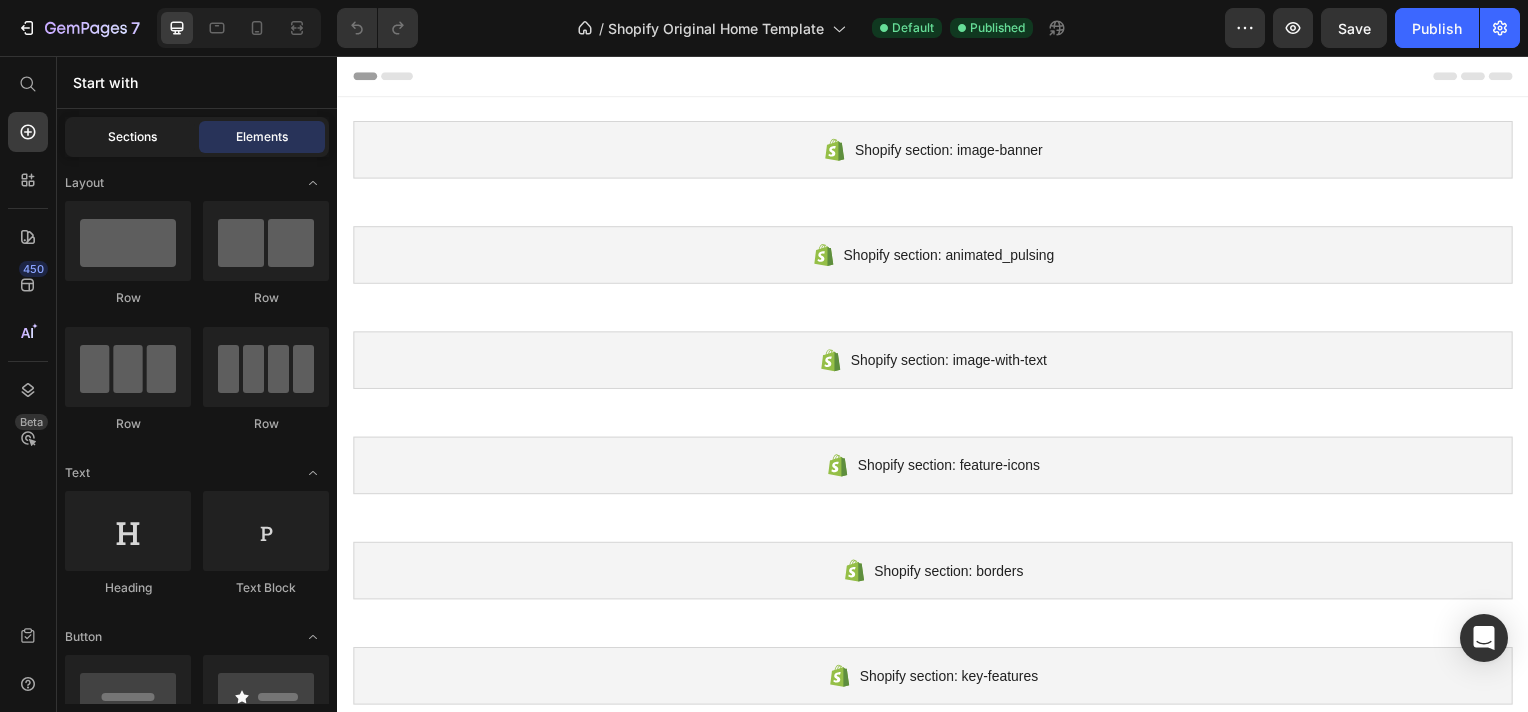 click on "Sections" 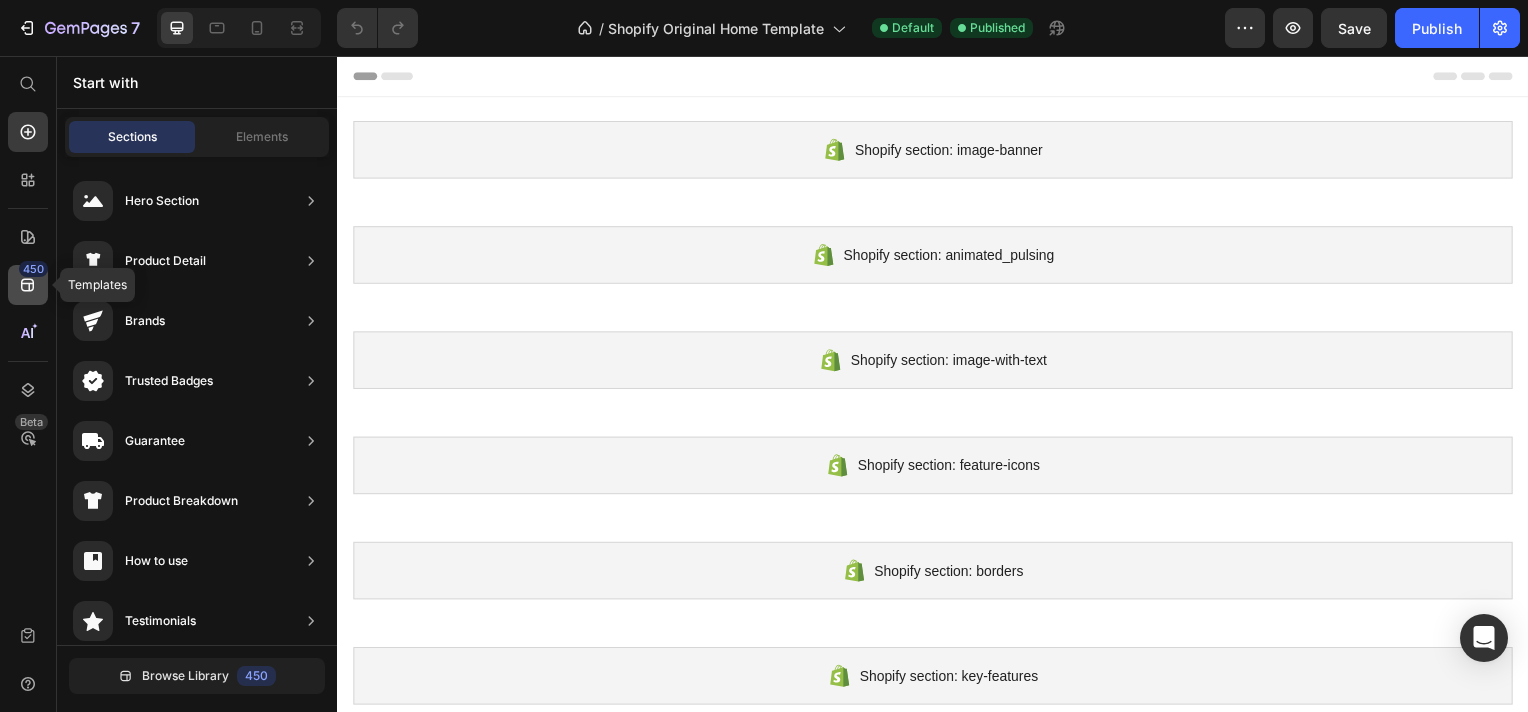 click 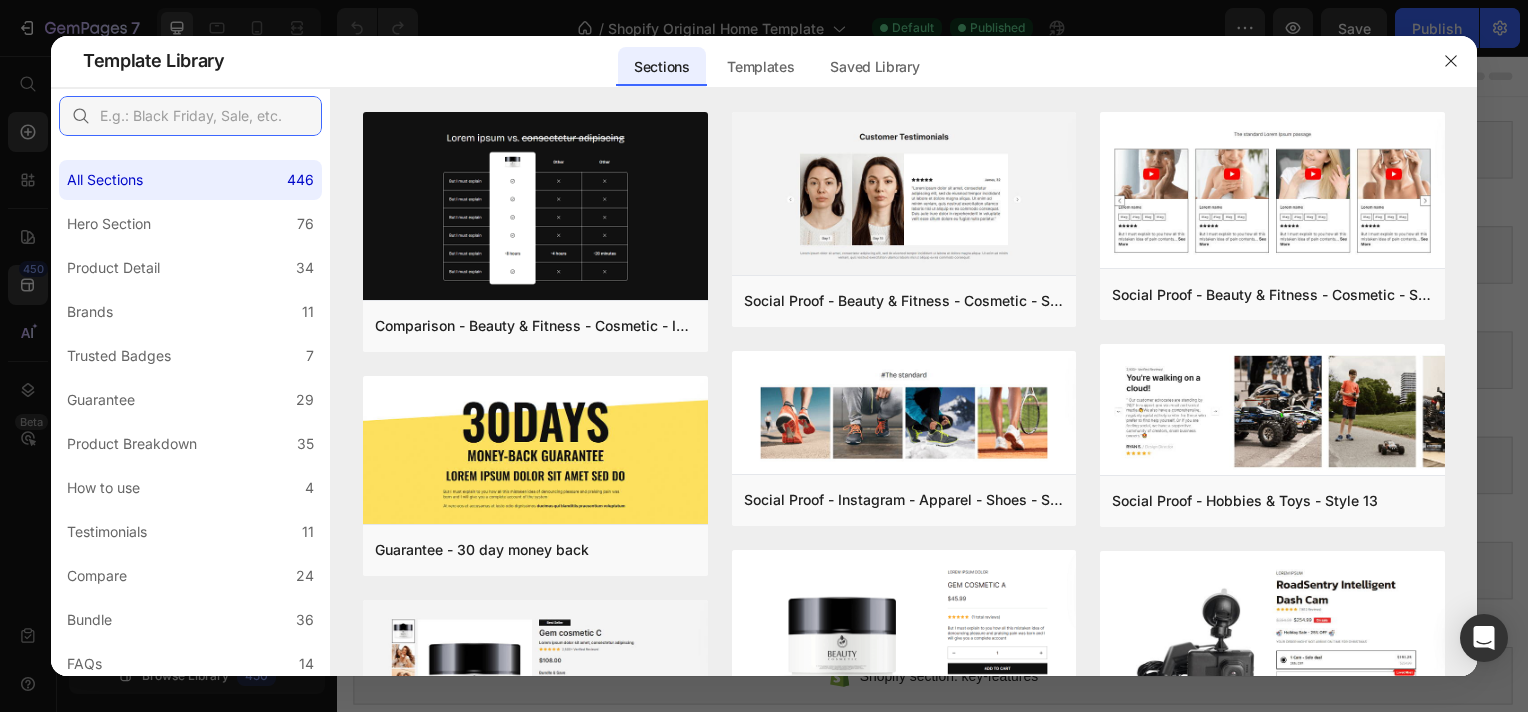 click at bounding box center (190, 116) 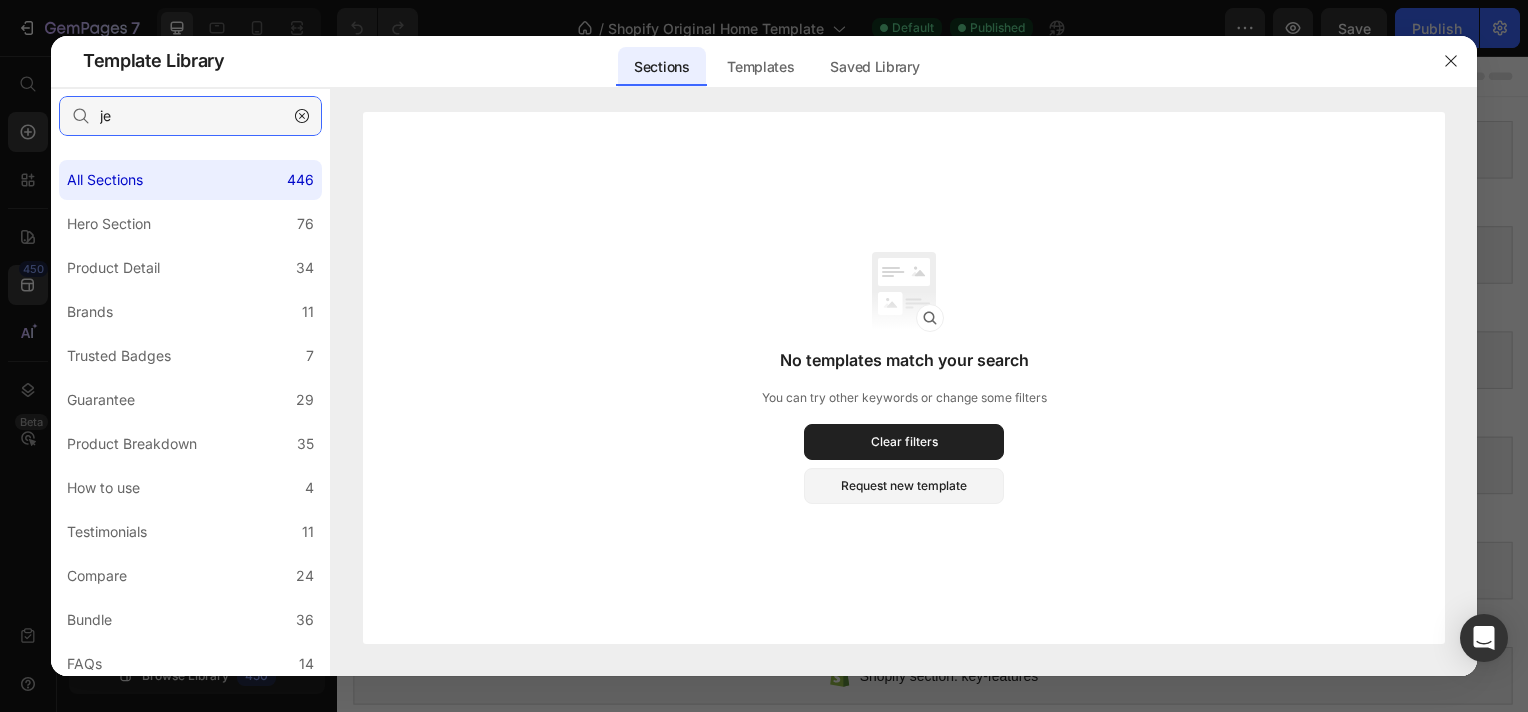 type on "j" 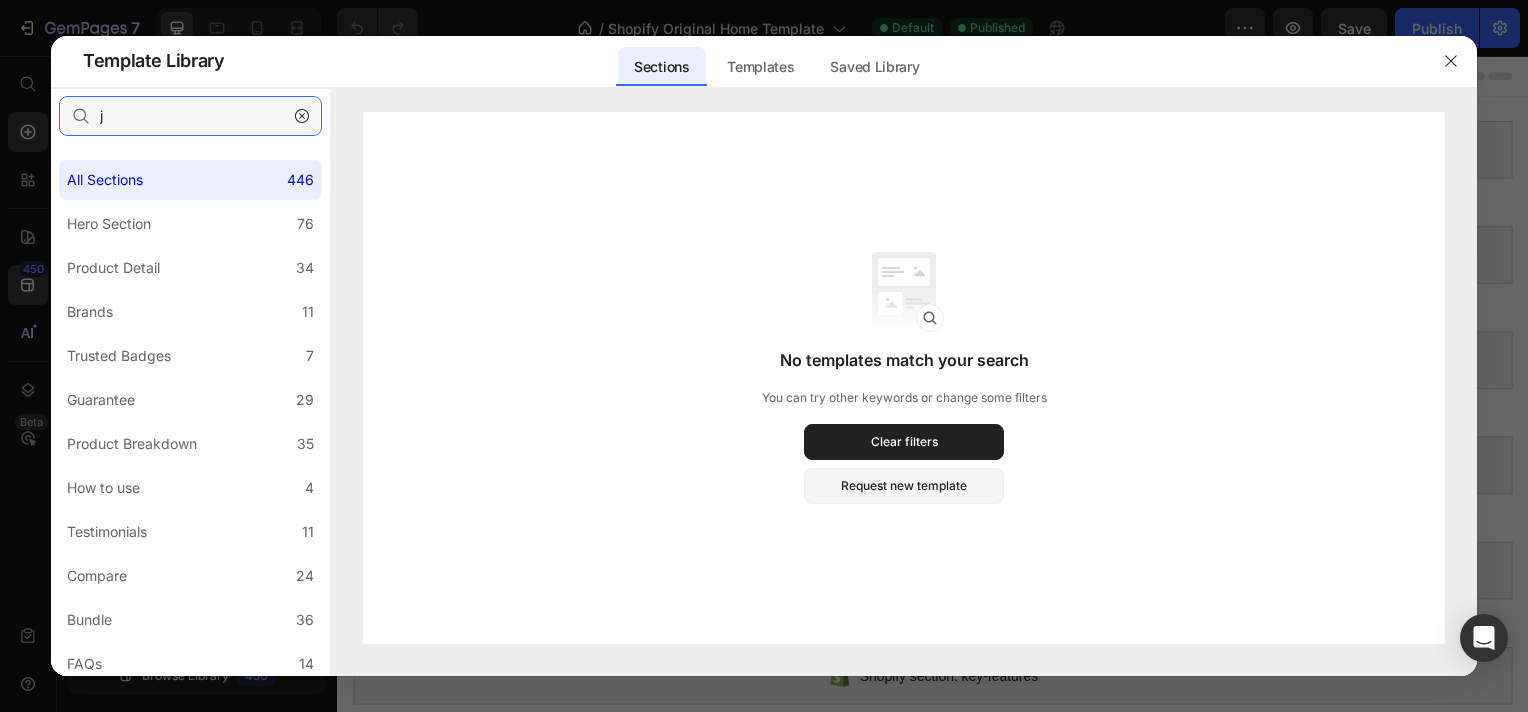 type 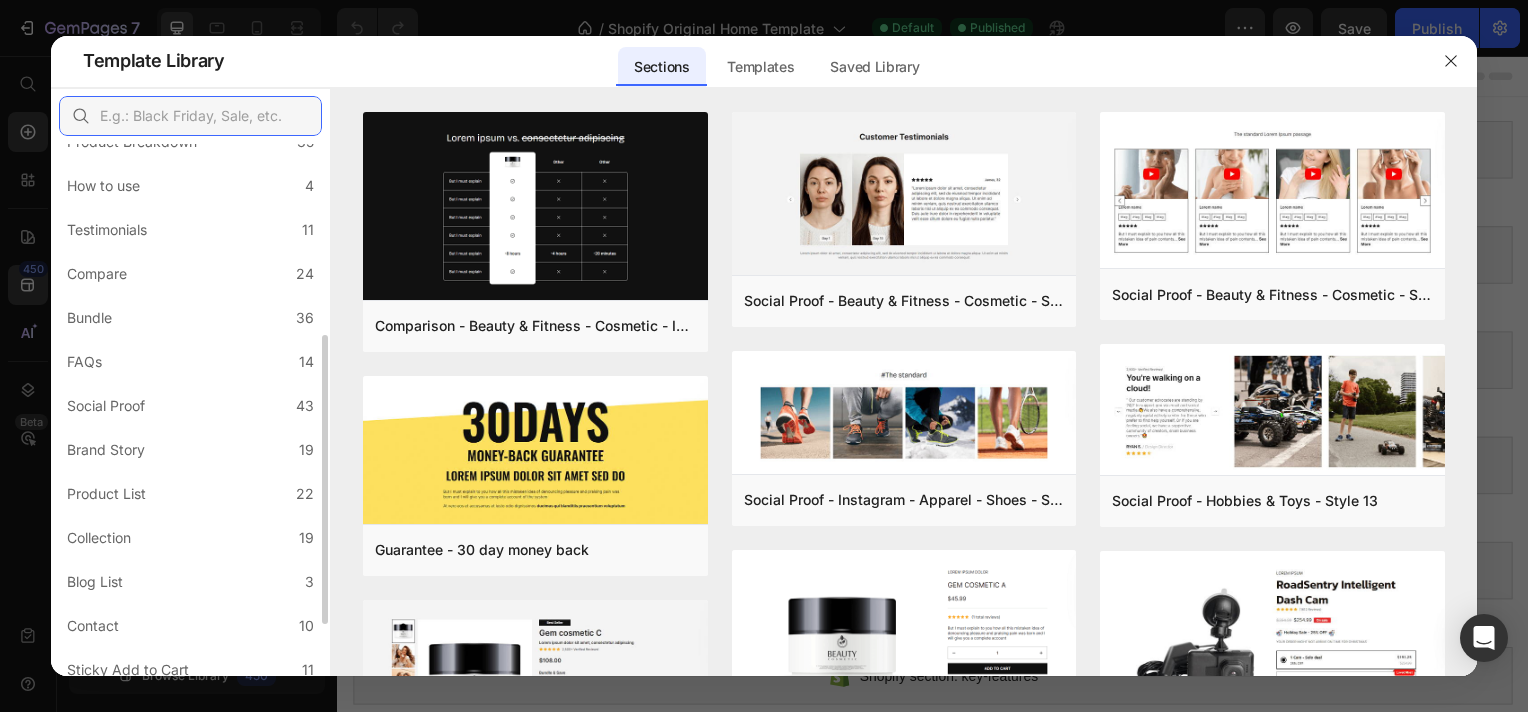 scroll, scrollTop: 336, scrollLeft: 0, axis: vertical 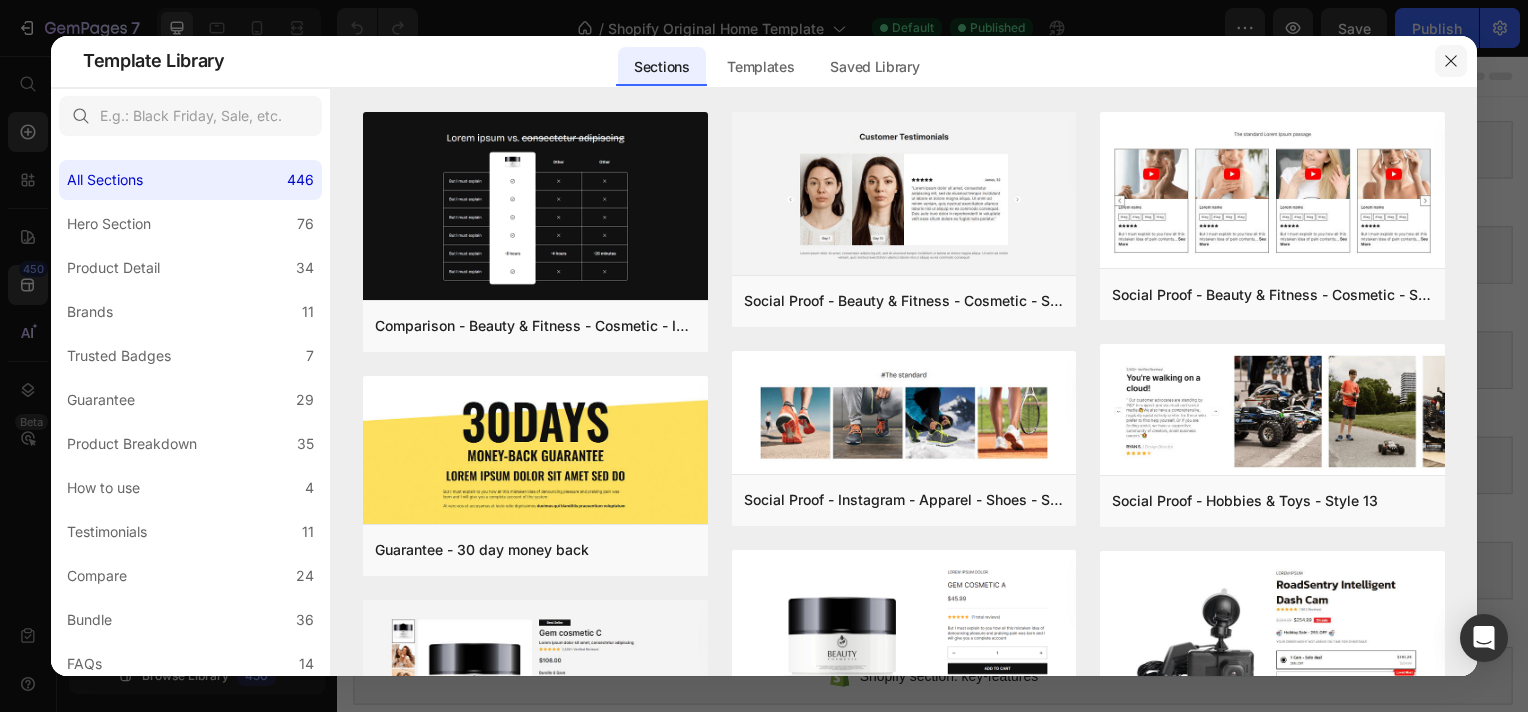 click at bounding box center [1451, 61] 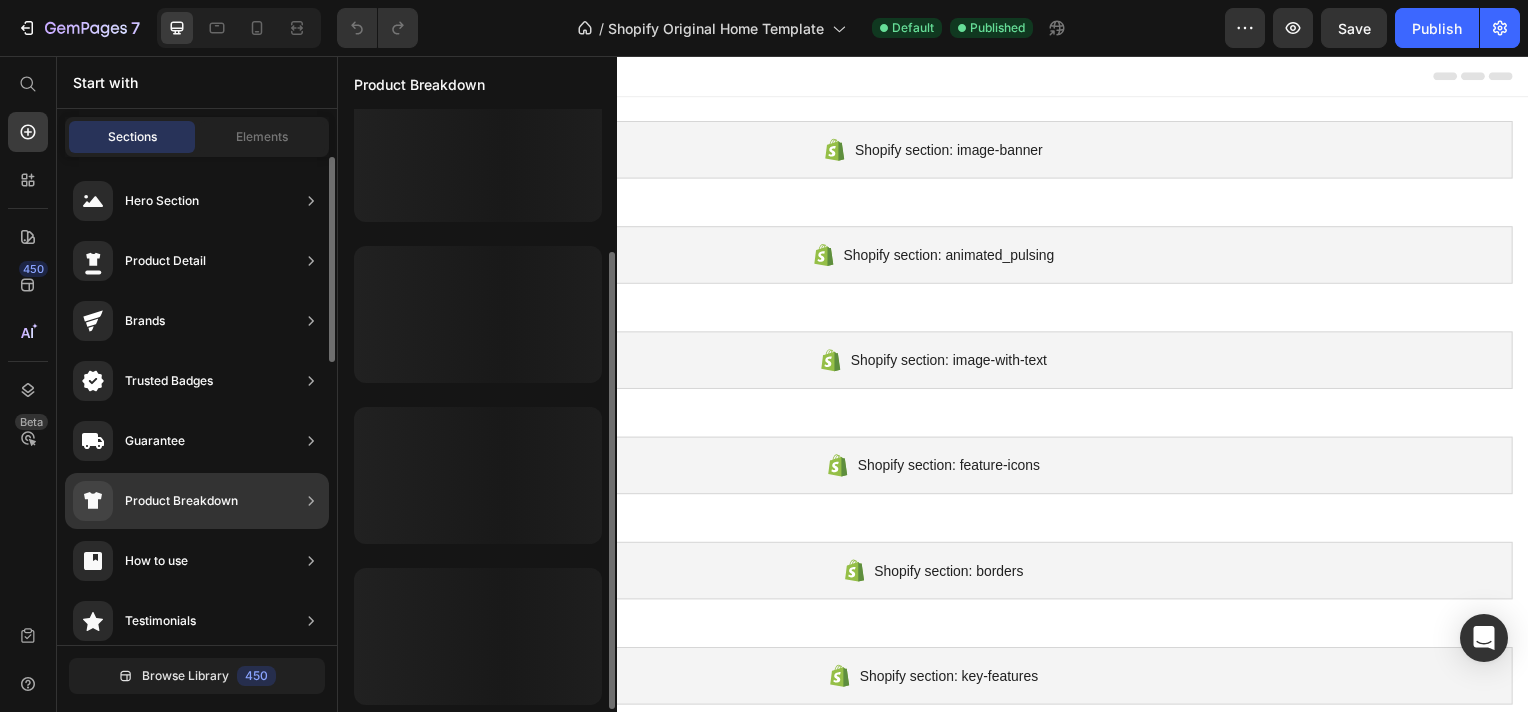 scroll, scrollTop: 190, scrollLeft: 0, axis: vertical 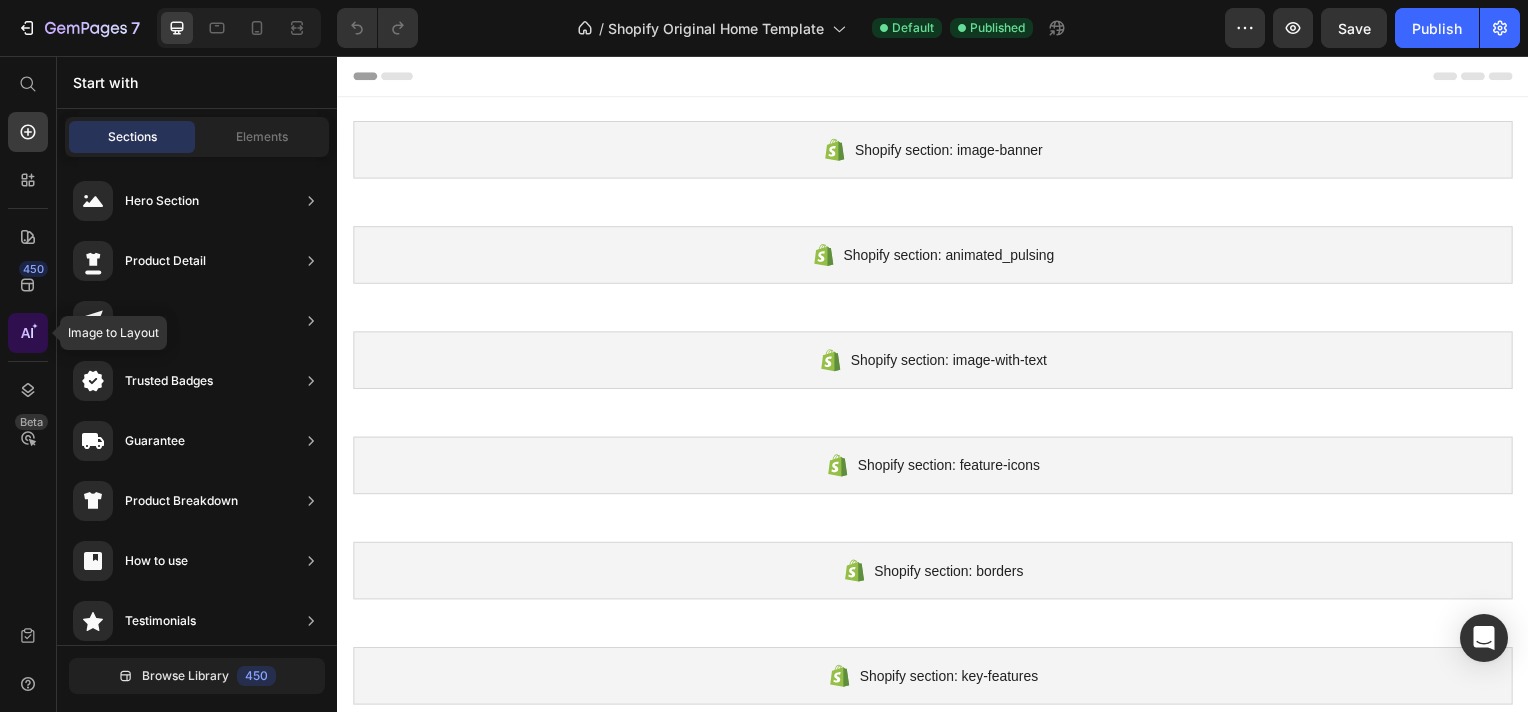 click 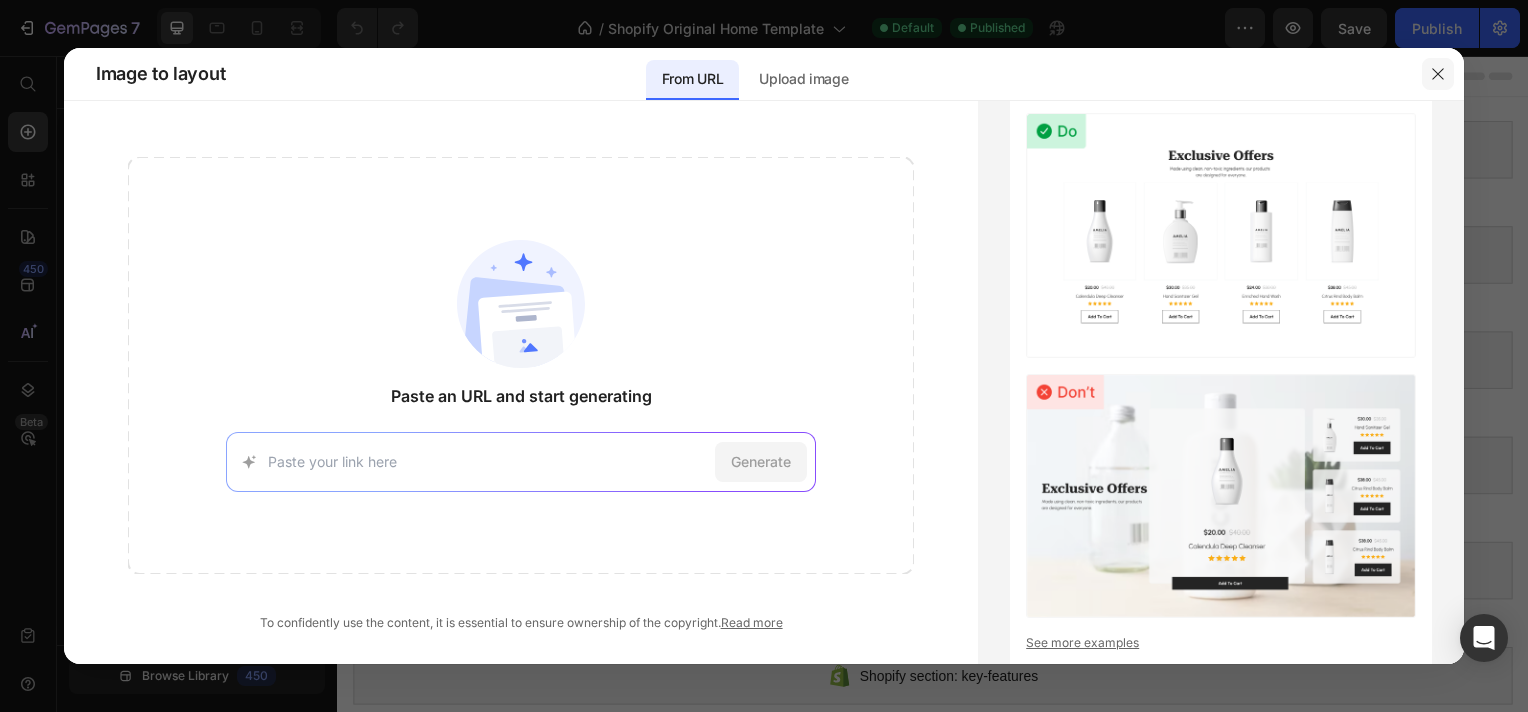 click 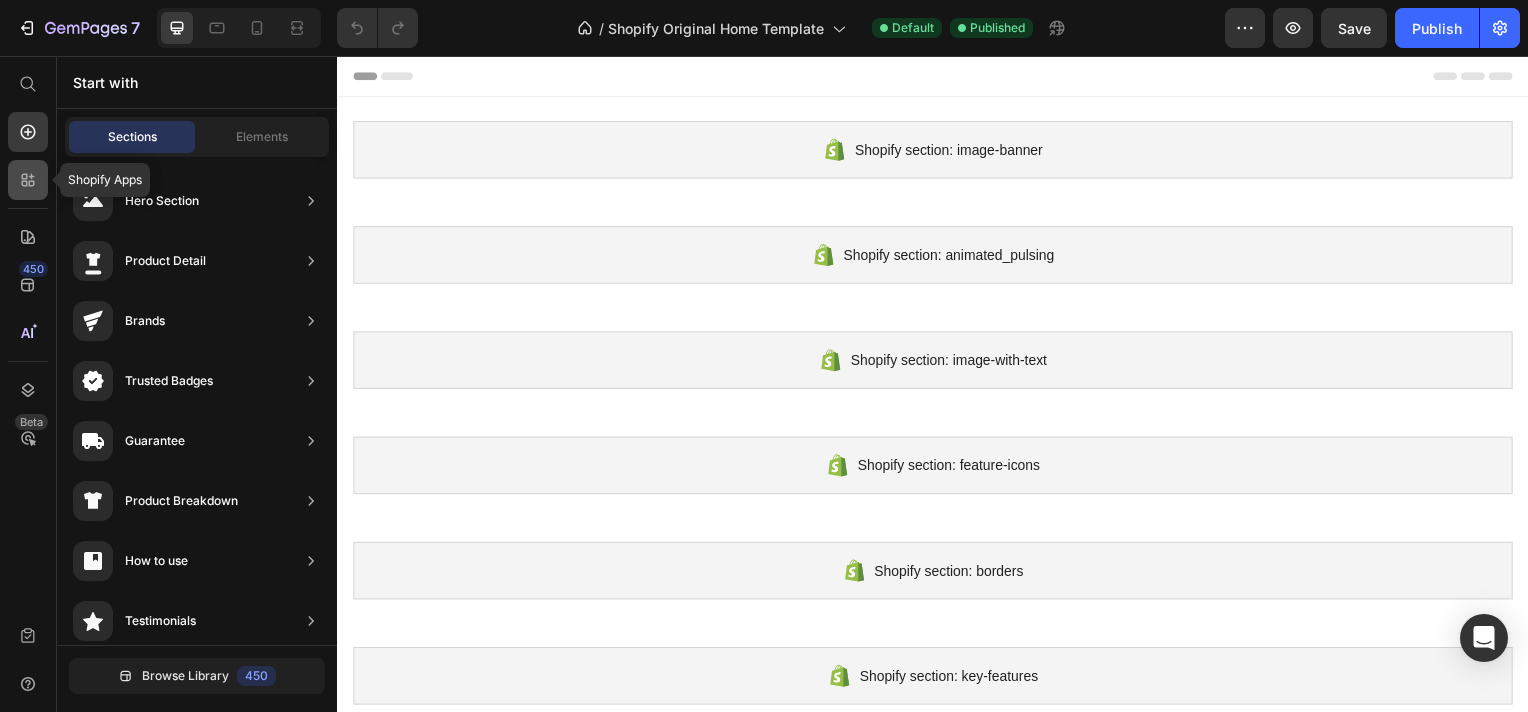click 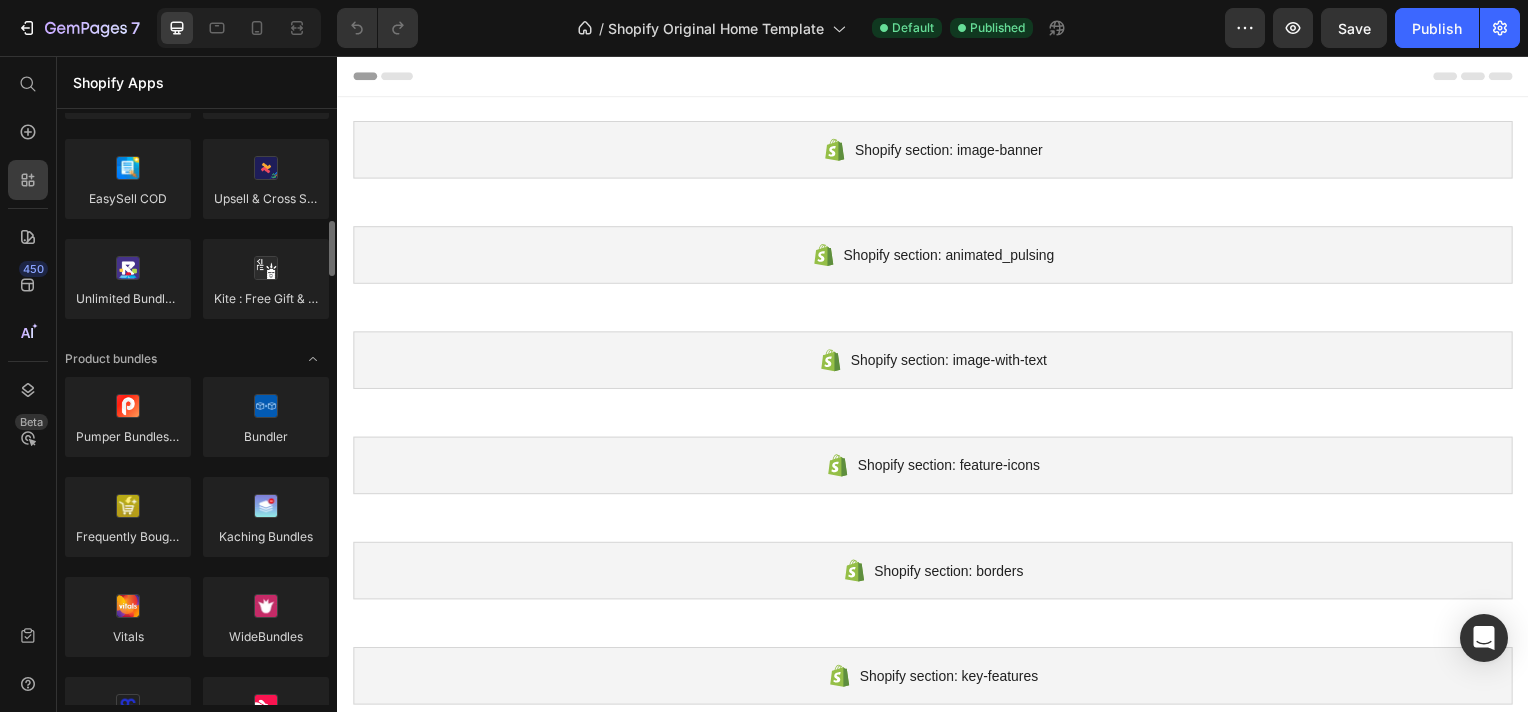 scroll, scrollTop: 0, scrollLeft: 0, axis: both 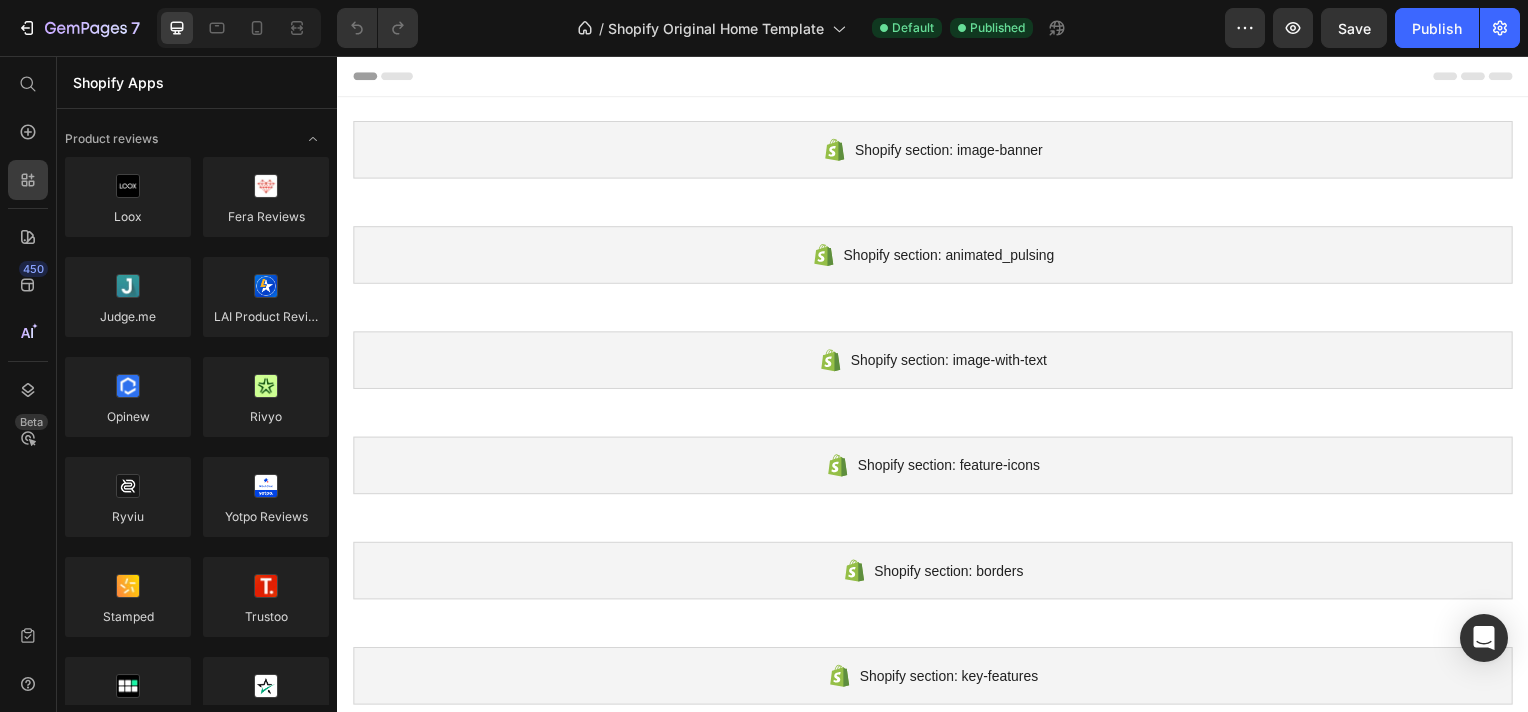 click on "450 Beta" at bounding box center (28, 340) 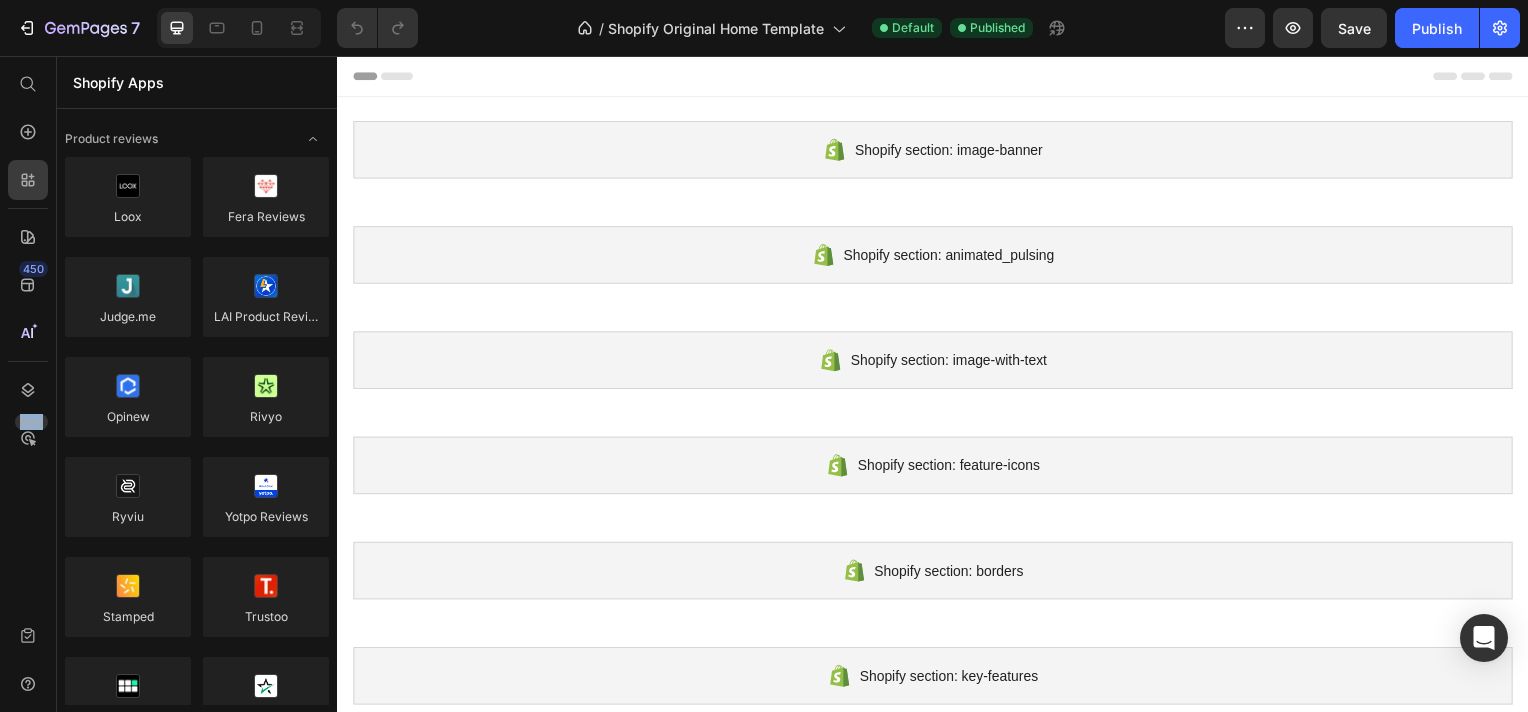 drag, startPoint x: 34, startPoint y: 405, endPoint x: 24, endPoint y: 483, distance: 78.63841 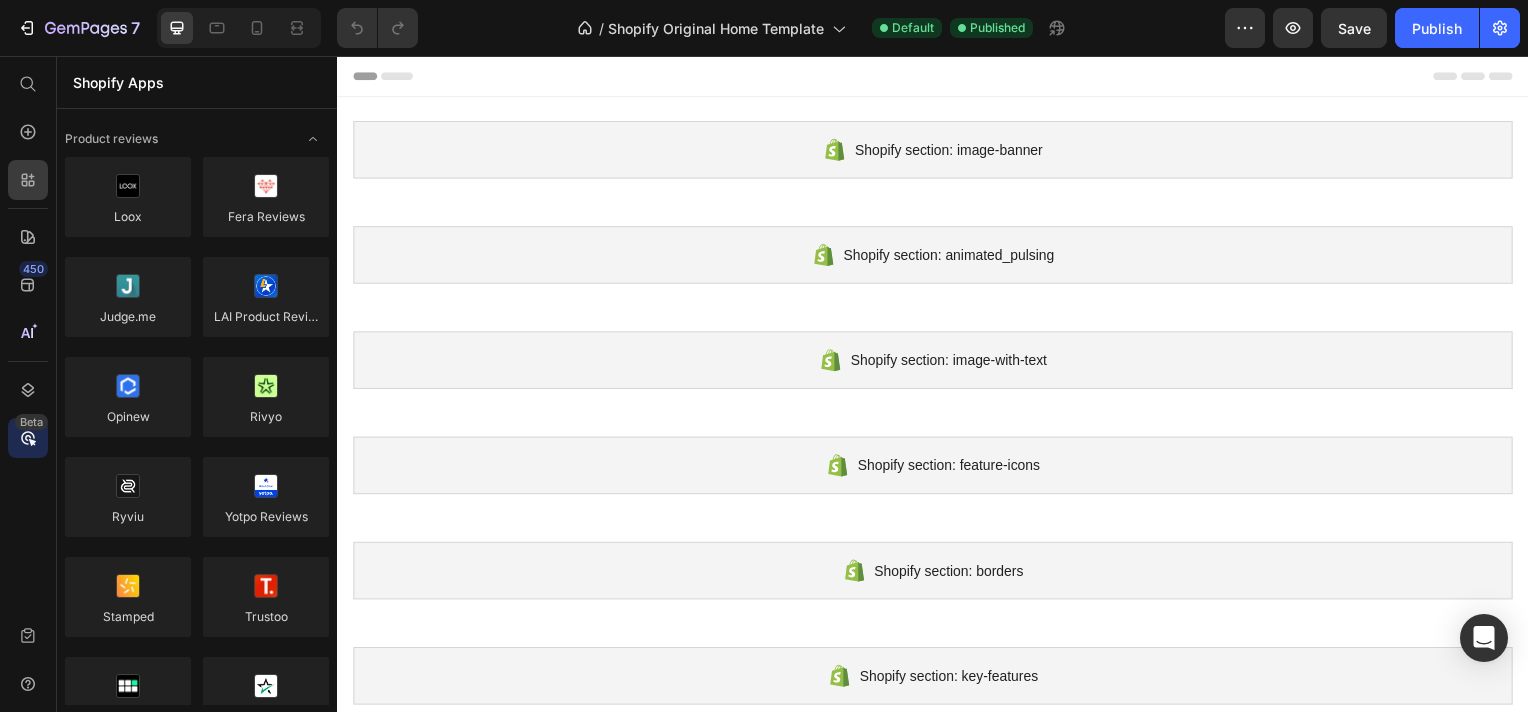 drag, startPoint x: 24, startPoint y: 483, endPoint x: 23, endPoint y: 443, distance: 40.012497 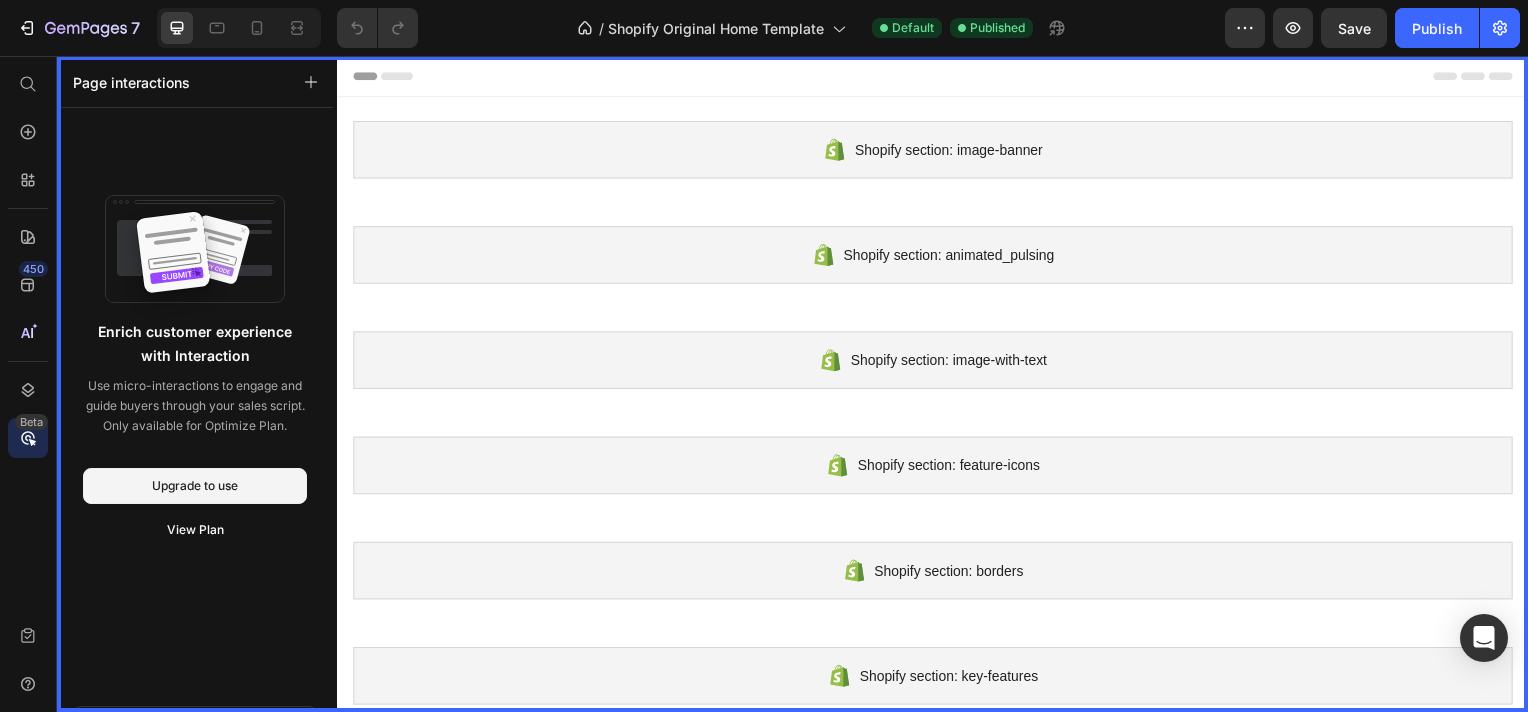 click 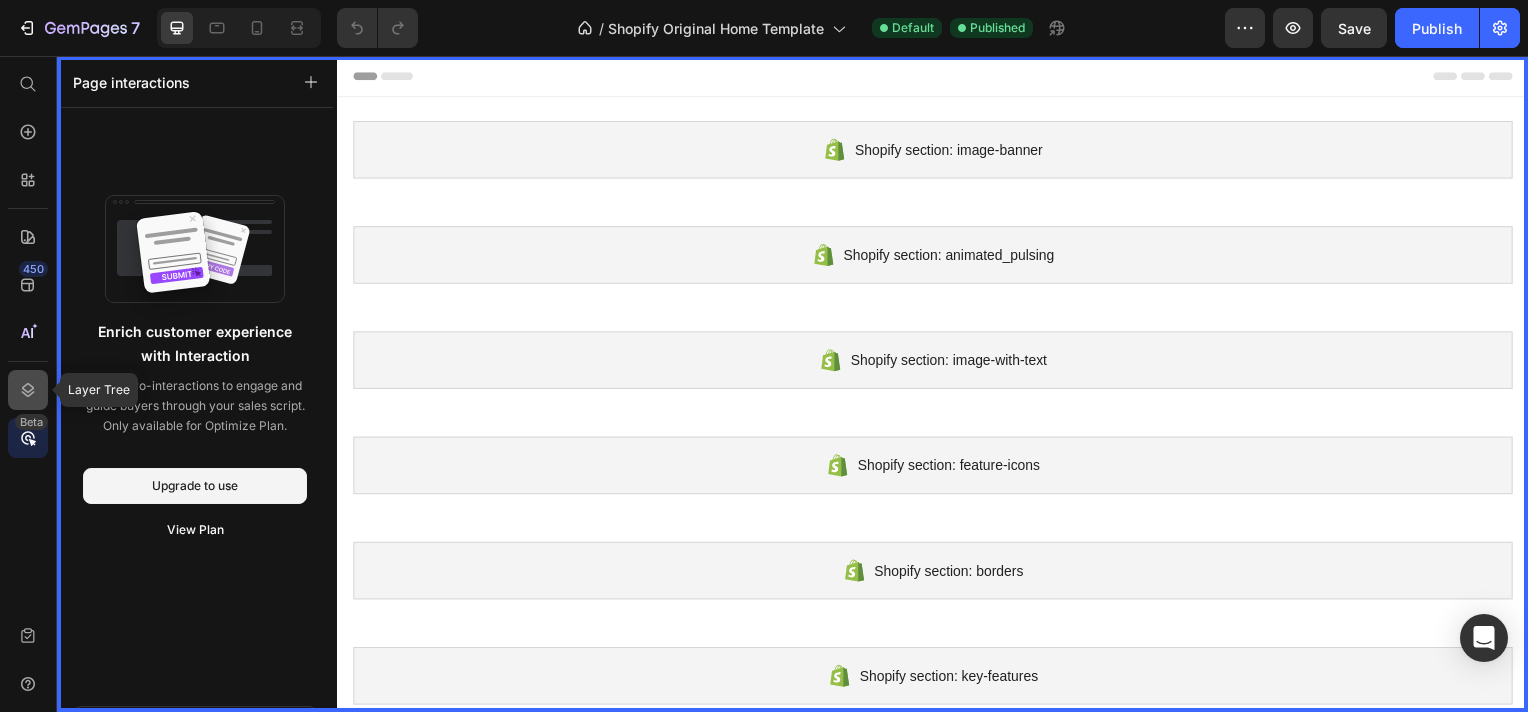 click 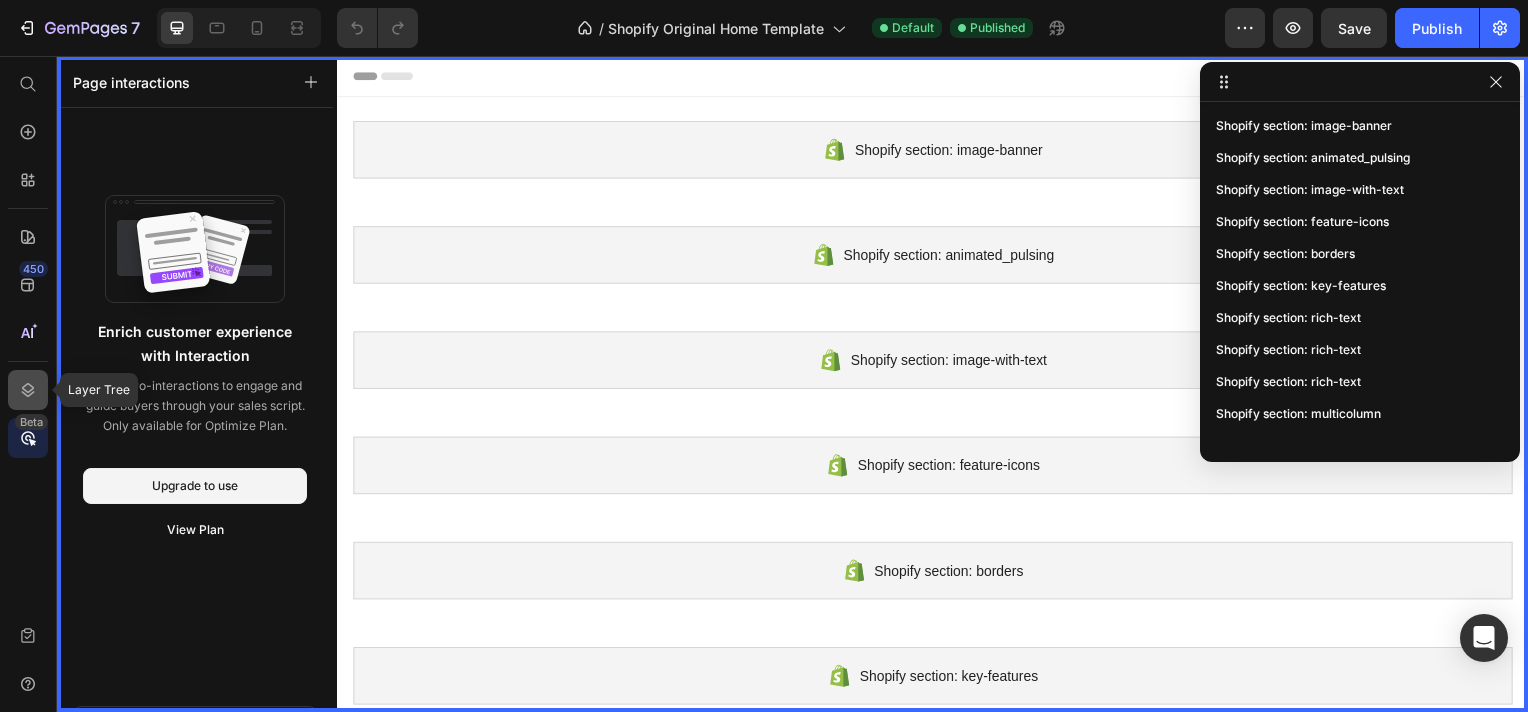 click 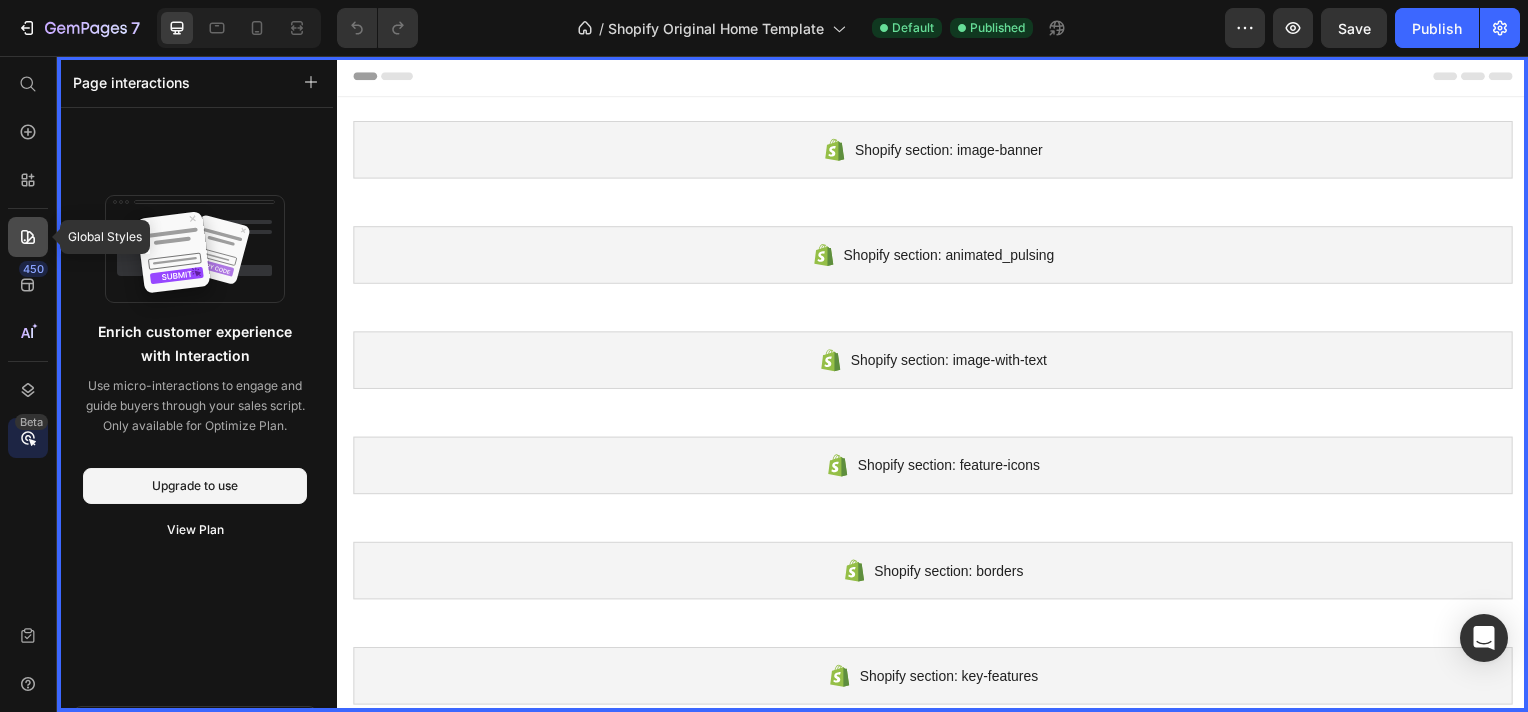 click 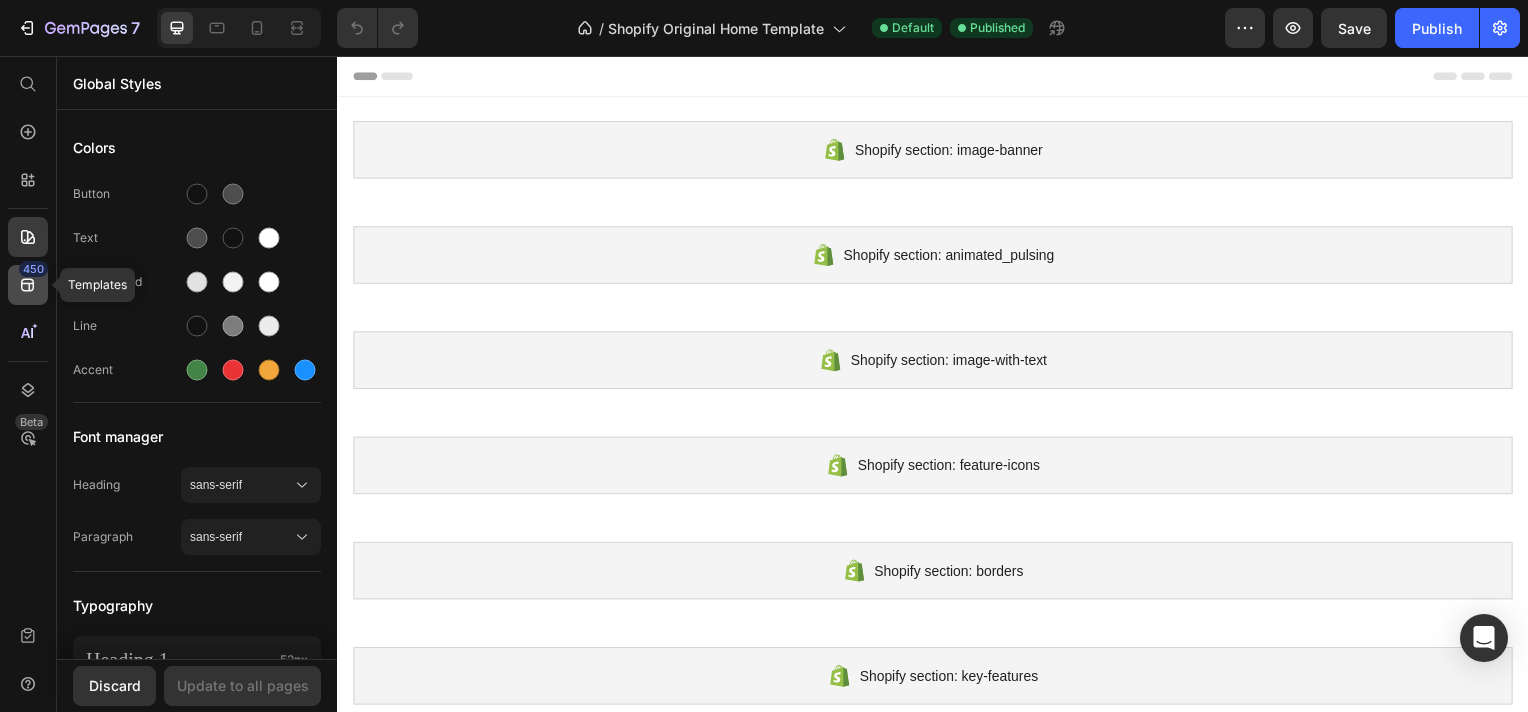 click on "450" at bounding box center (33, 269) 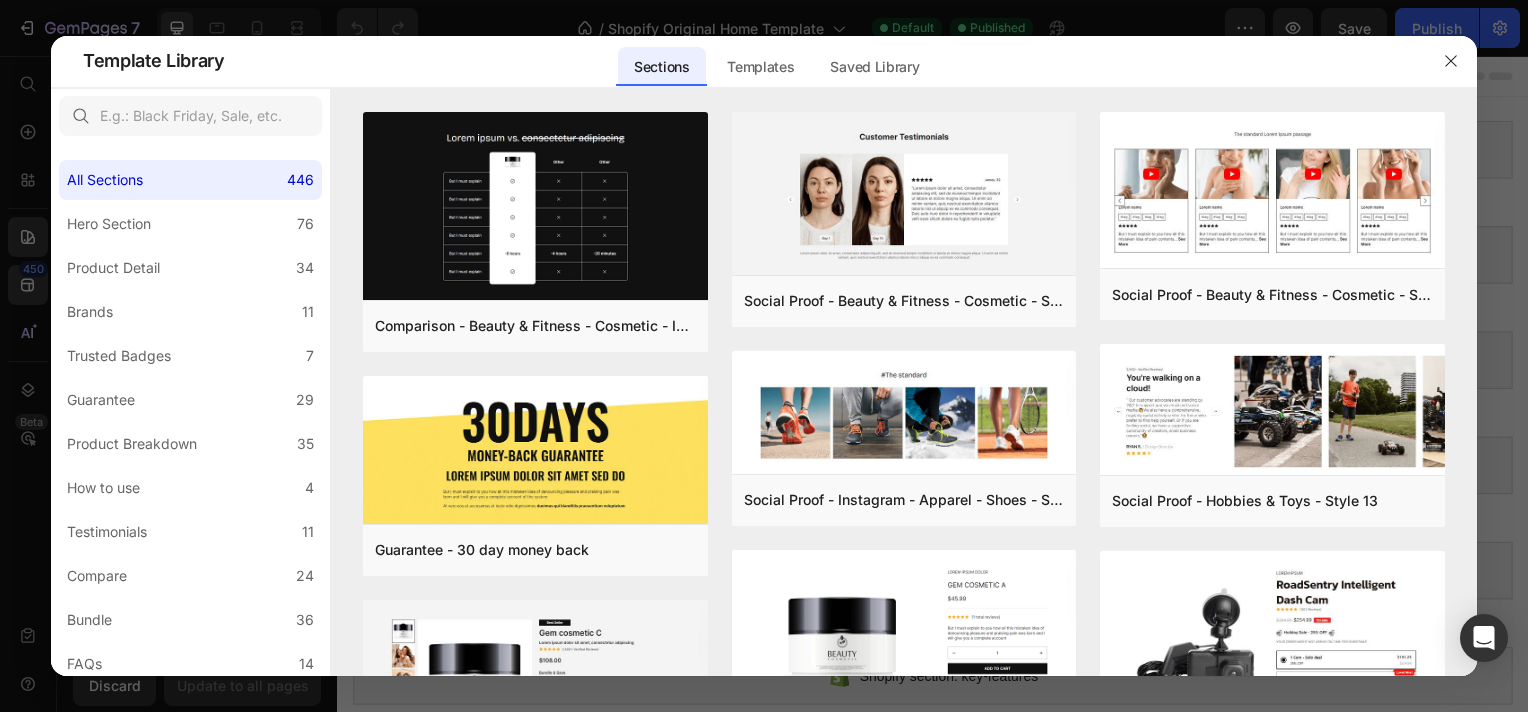 click at bounding box center (764, 356) 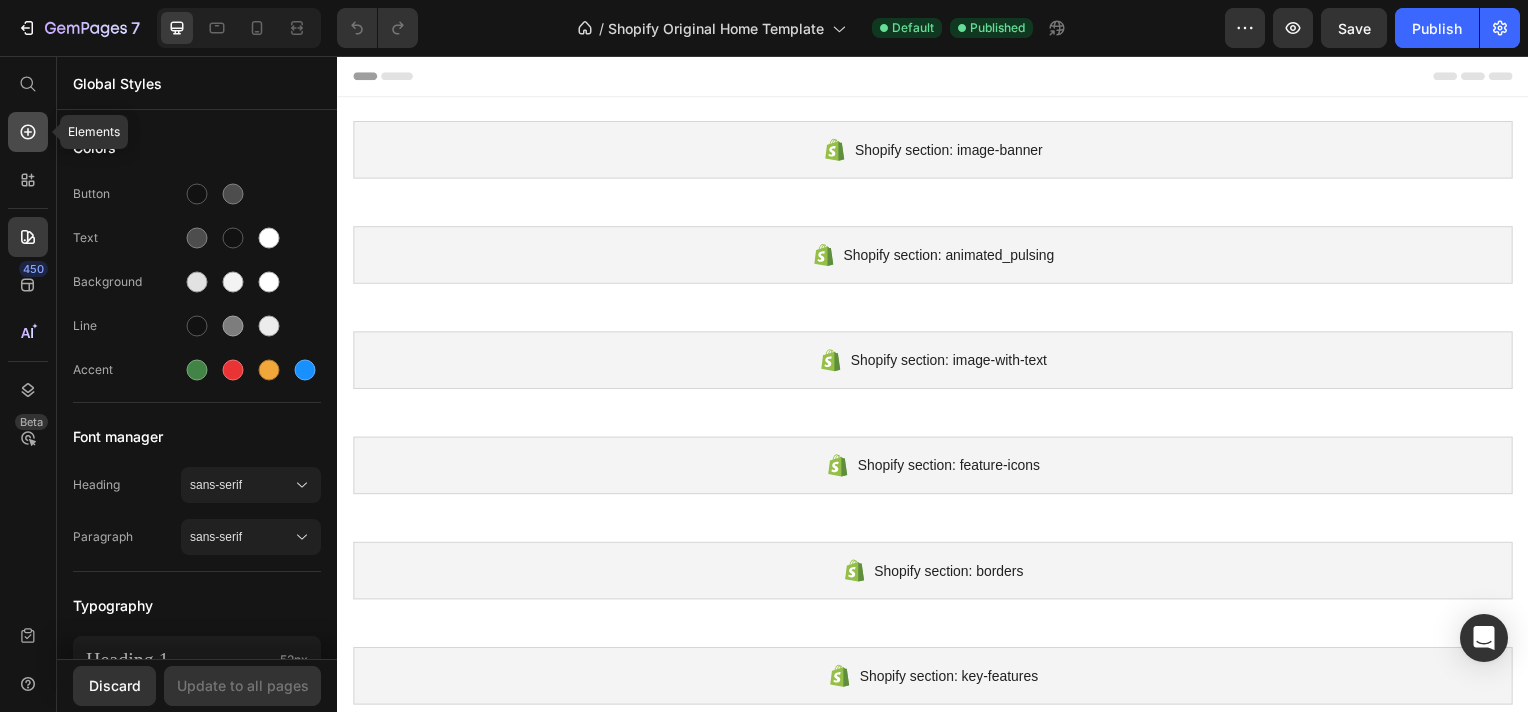 click 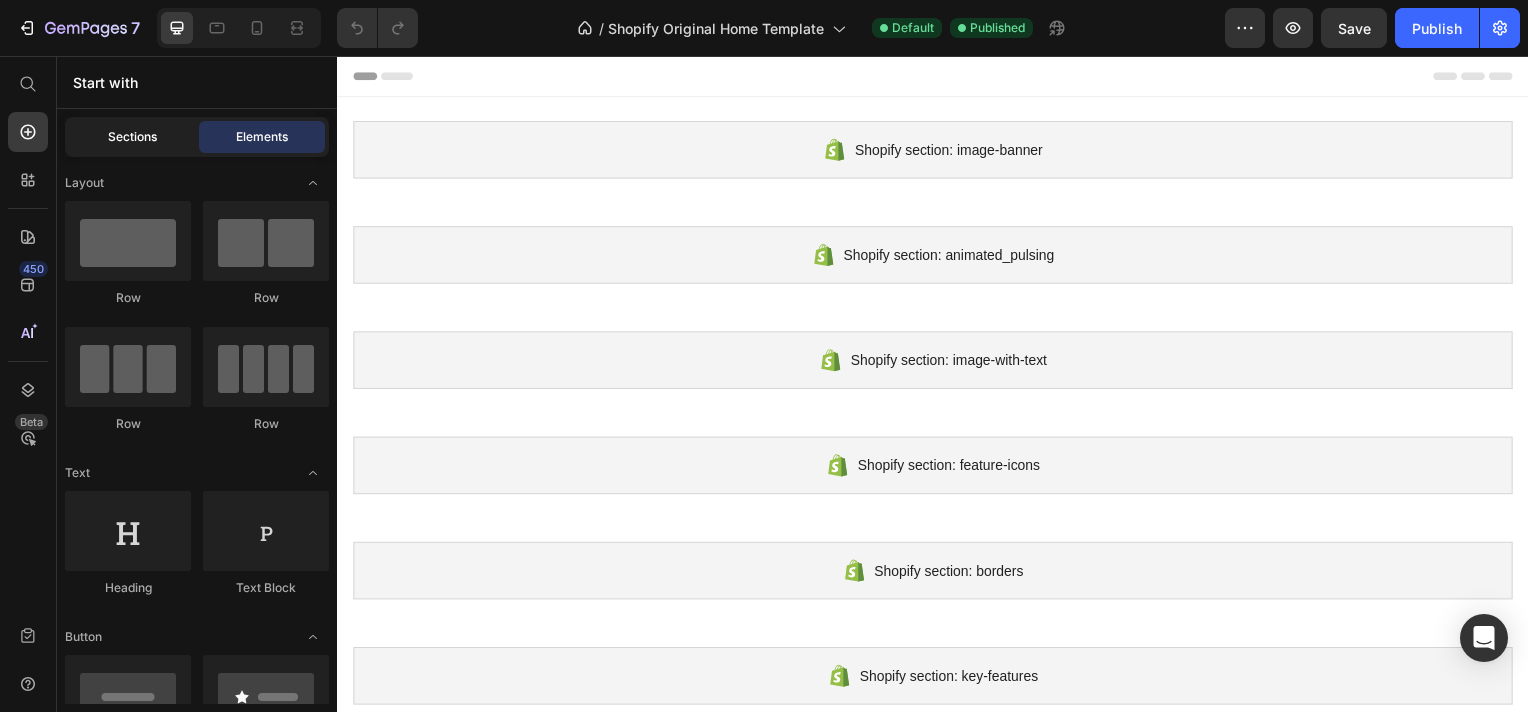 click on "Sections" 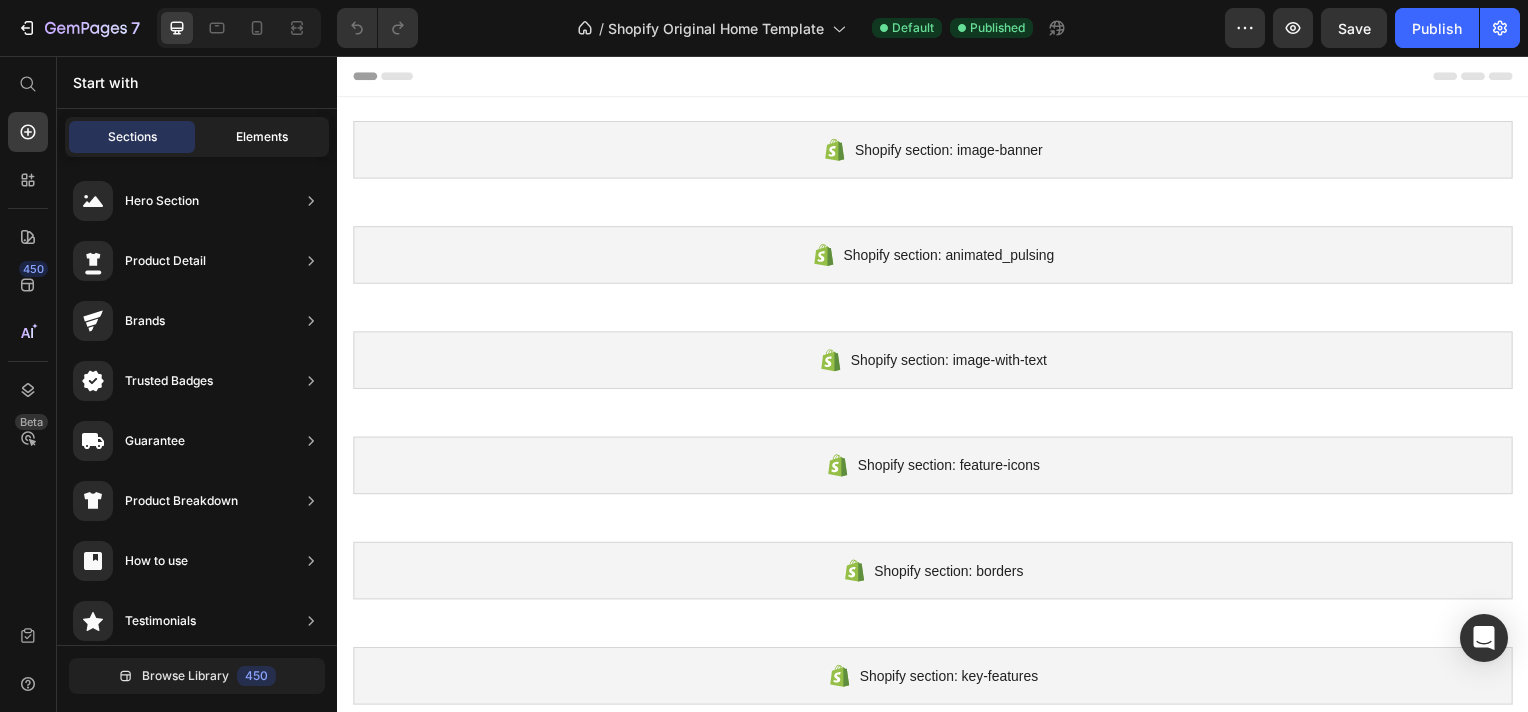 click on "Elements" 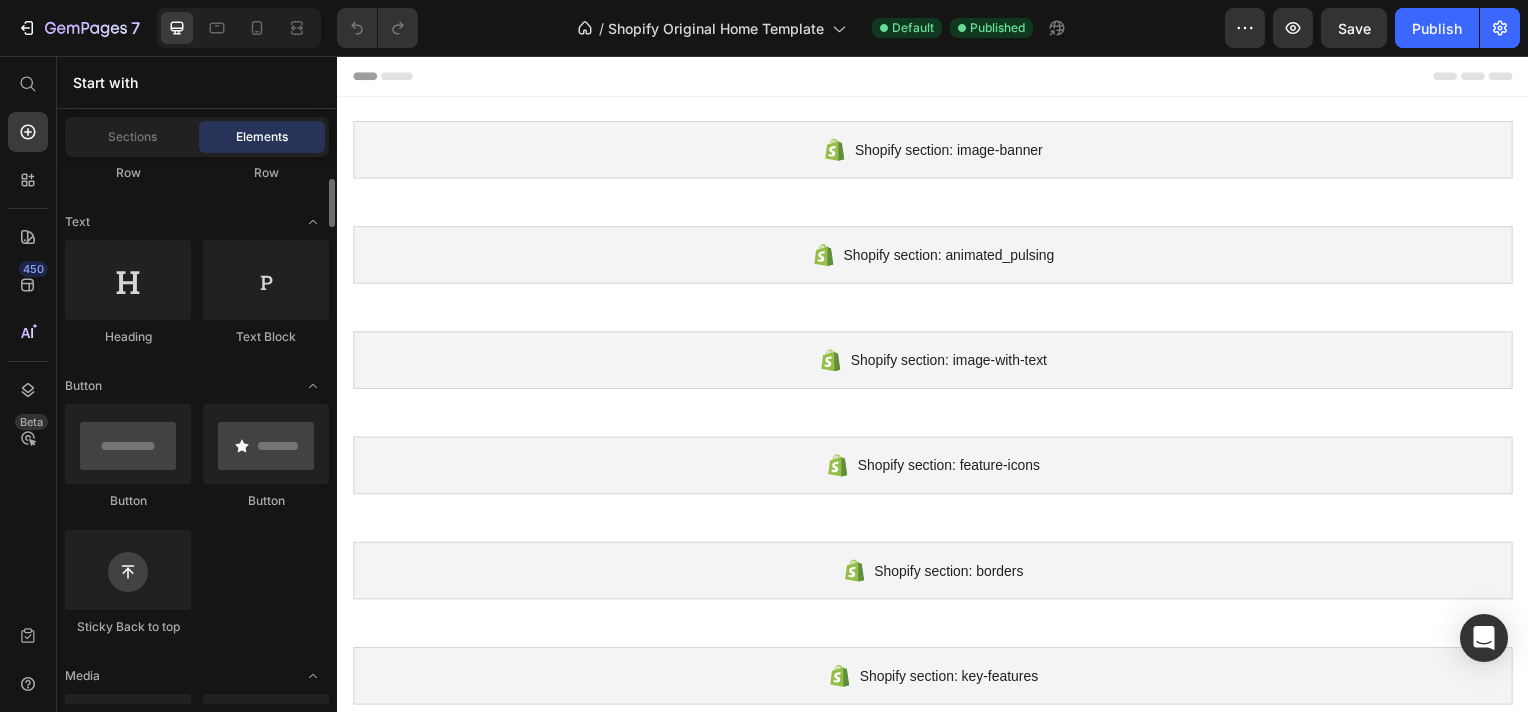 scroll, scrollTop: 0, scrollLeft: 0, axis: both 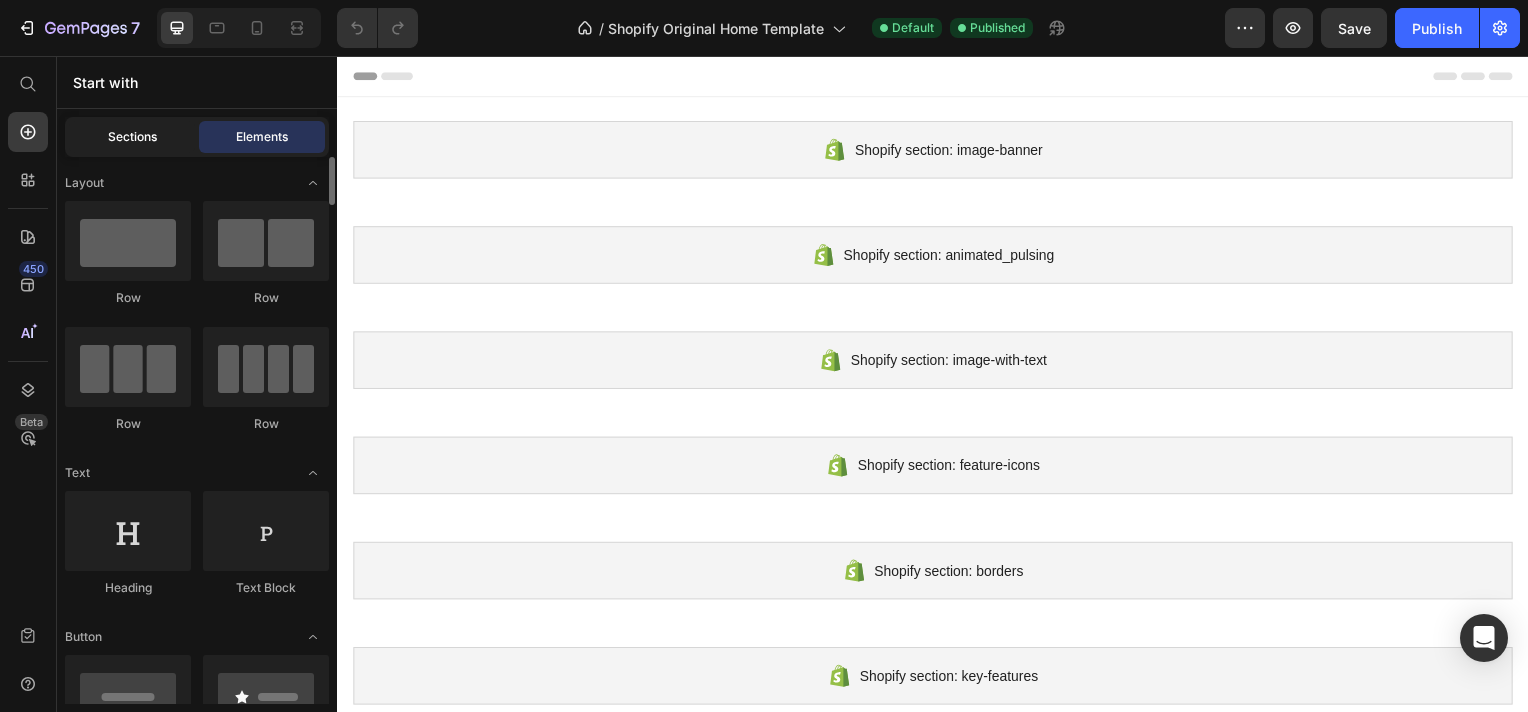 click on "Sections" 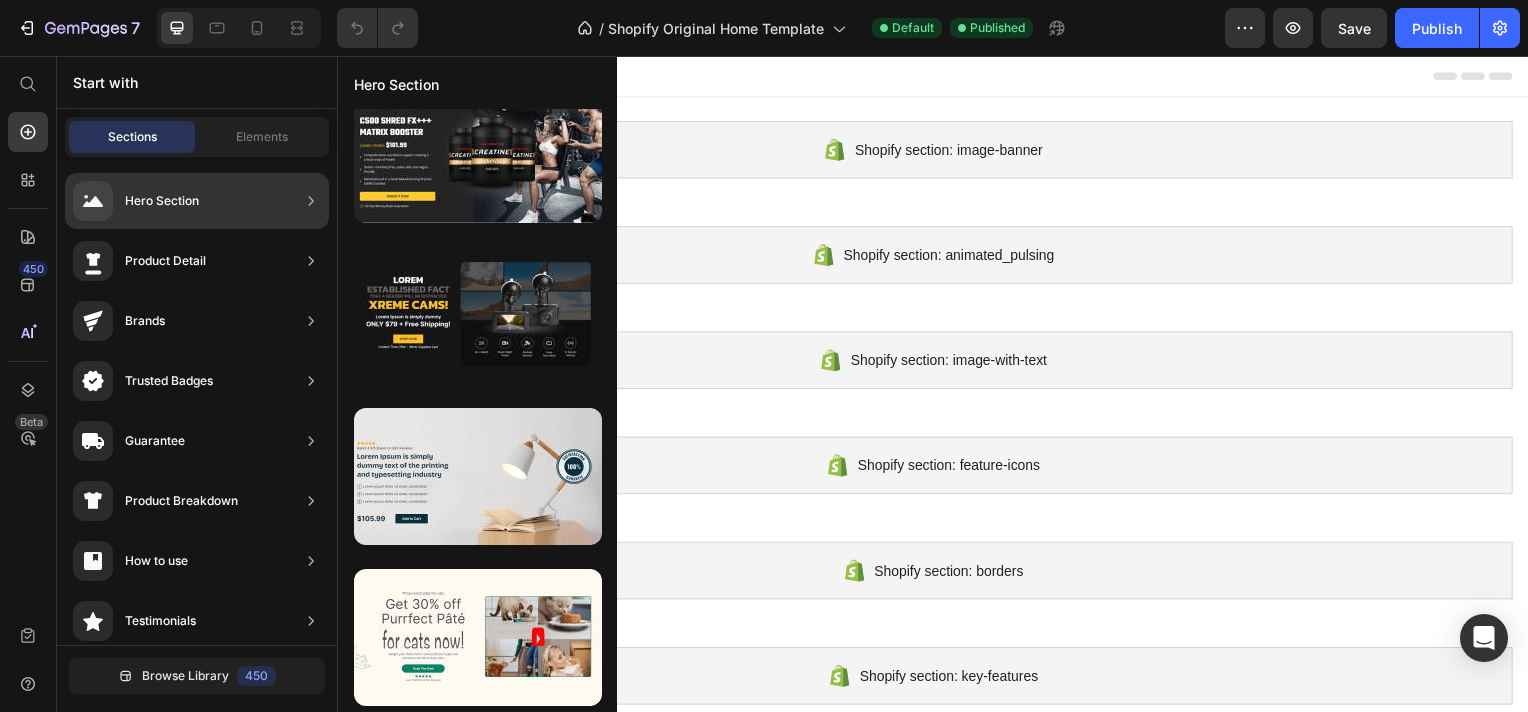 drag, startPoint x: 230, startPoint y: 259, endPoint x: 219, endPoint y: 181, distance: 78.77182 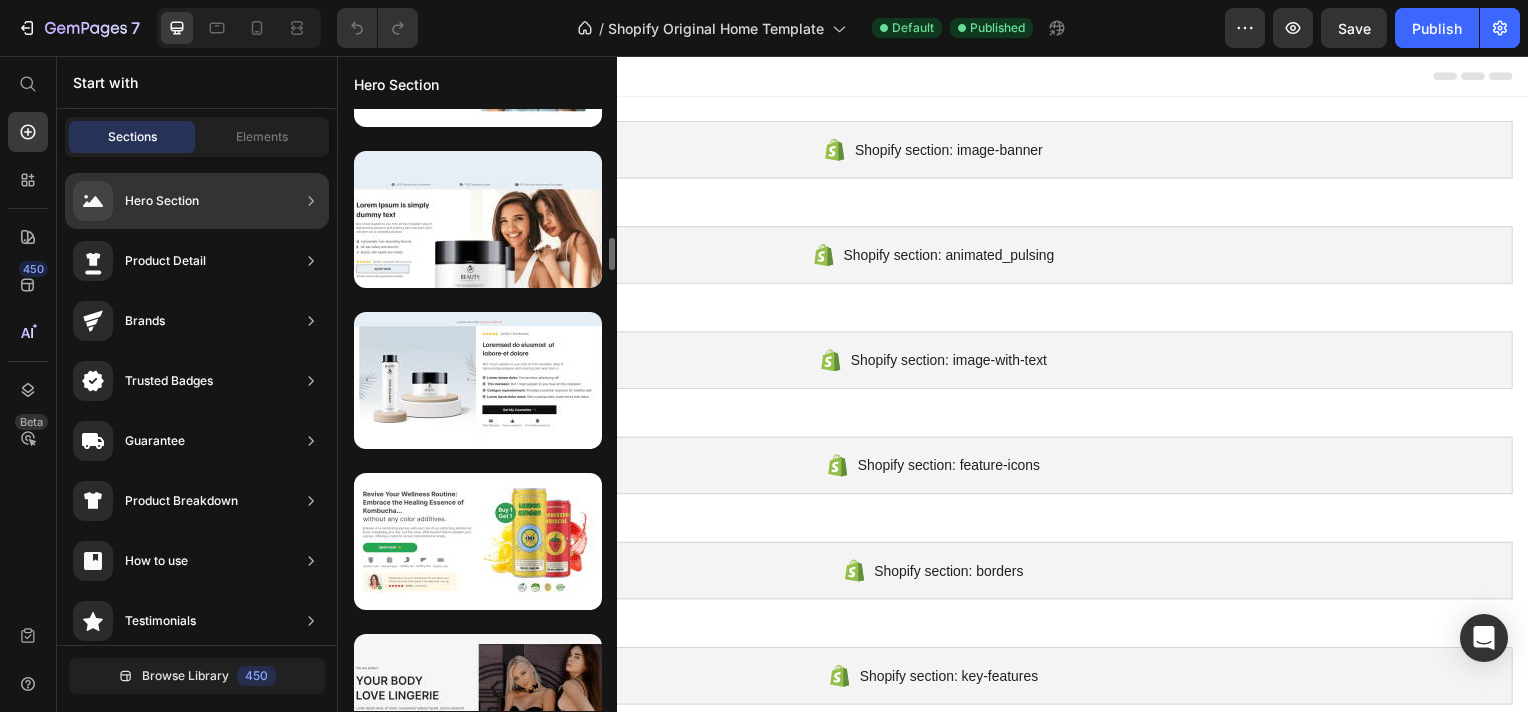 scroll, scrollTop: 1158, scrollLeft: 0, axis: vertical 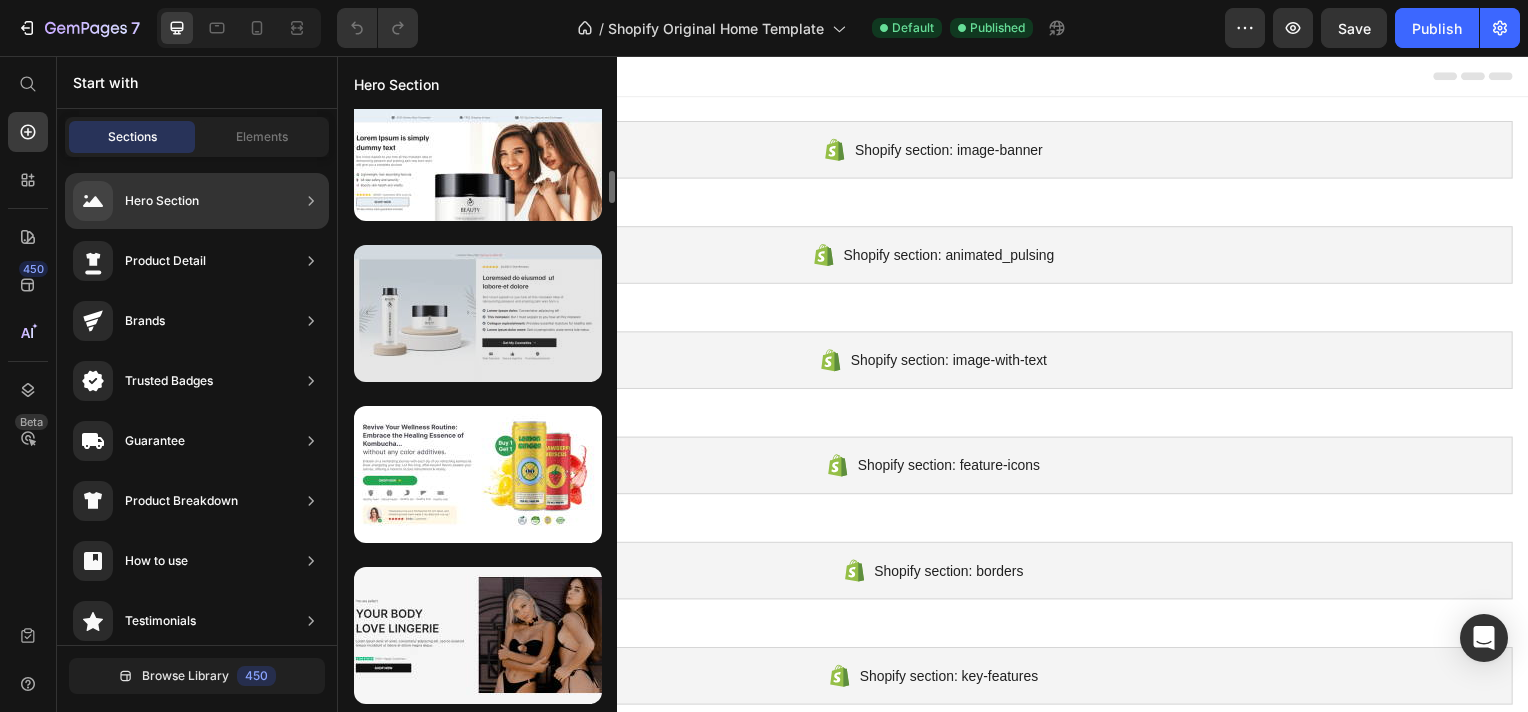 click at bounding box center (478, 313) 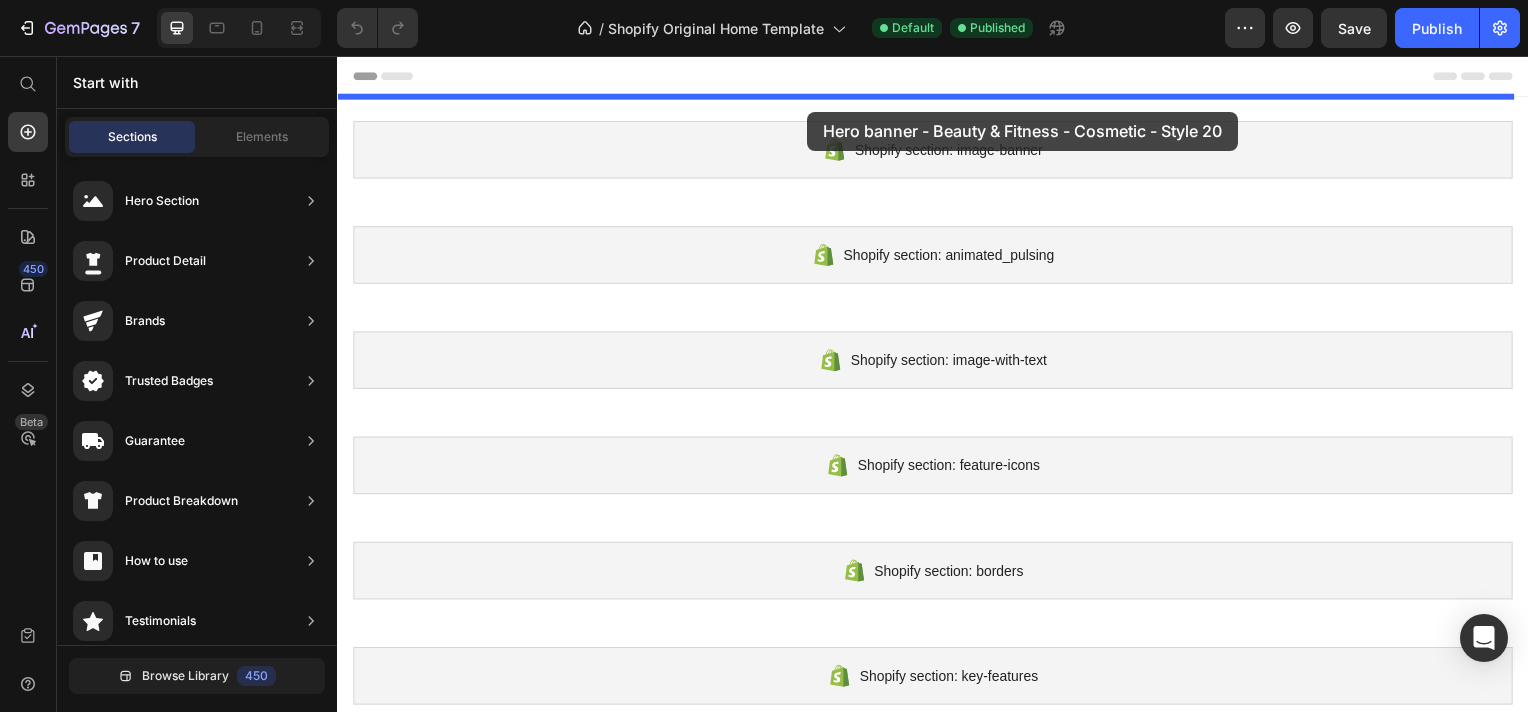 drag, startPoint x: 812, startPoint y: 384, endPoint x: 811, endPoint y: 108, distance: 276.0018 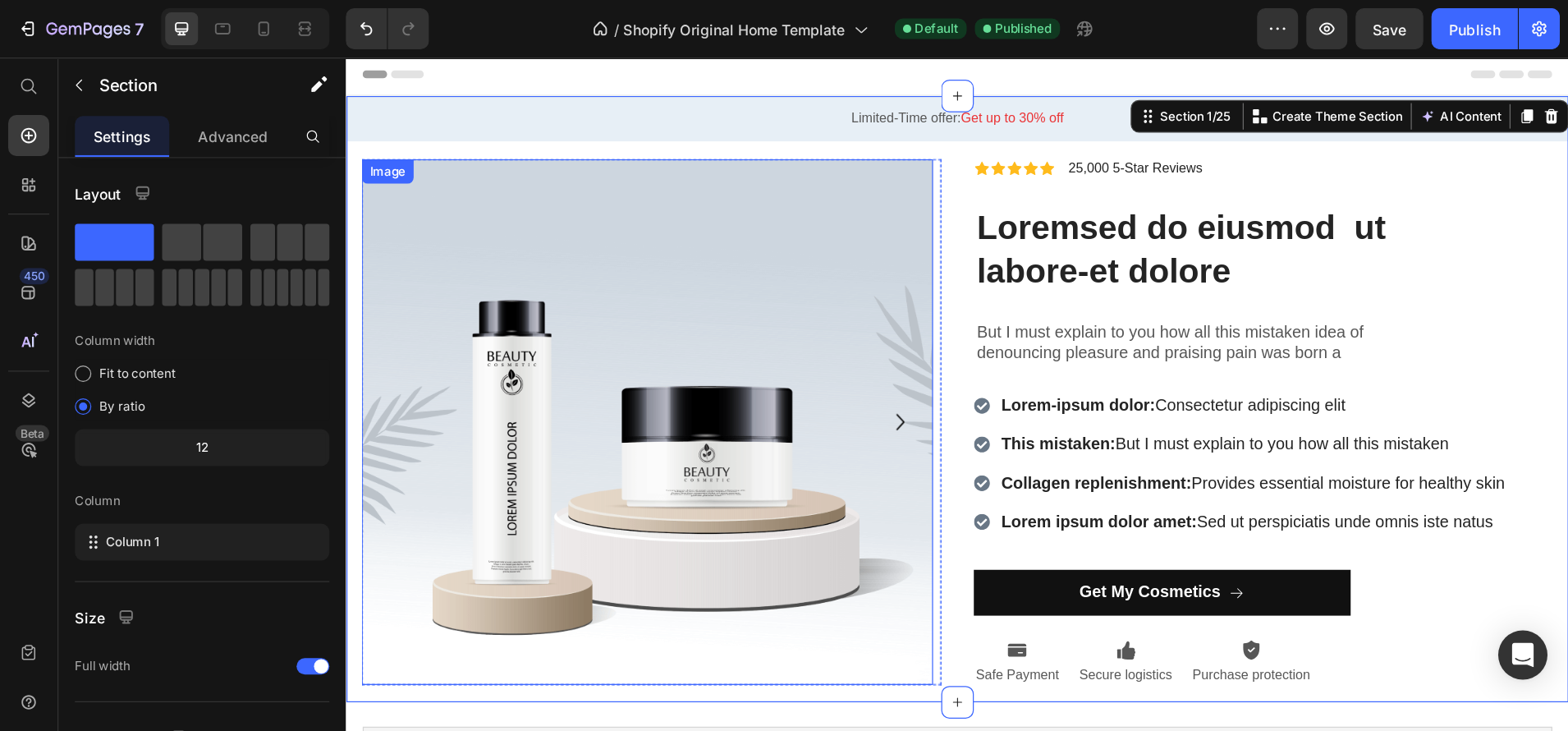 scroll, scrollTop: 0, scrollLeft: 0, axis: both 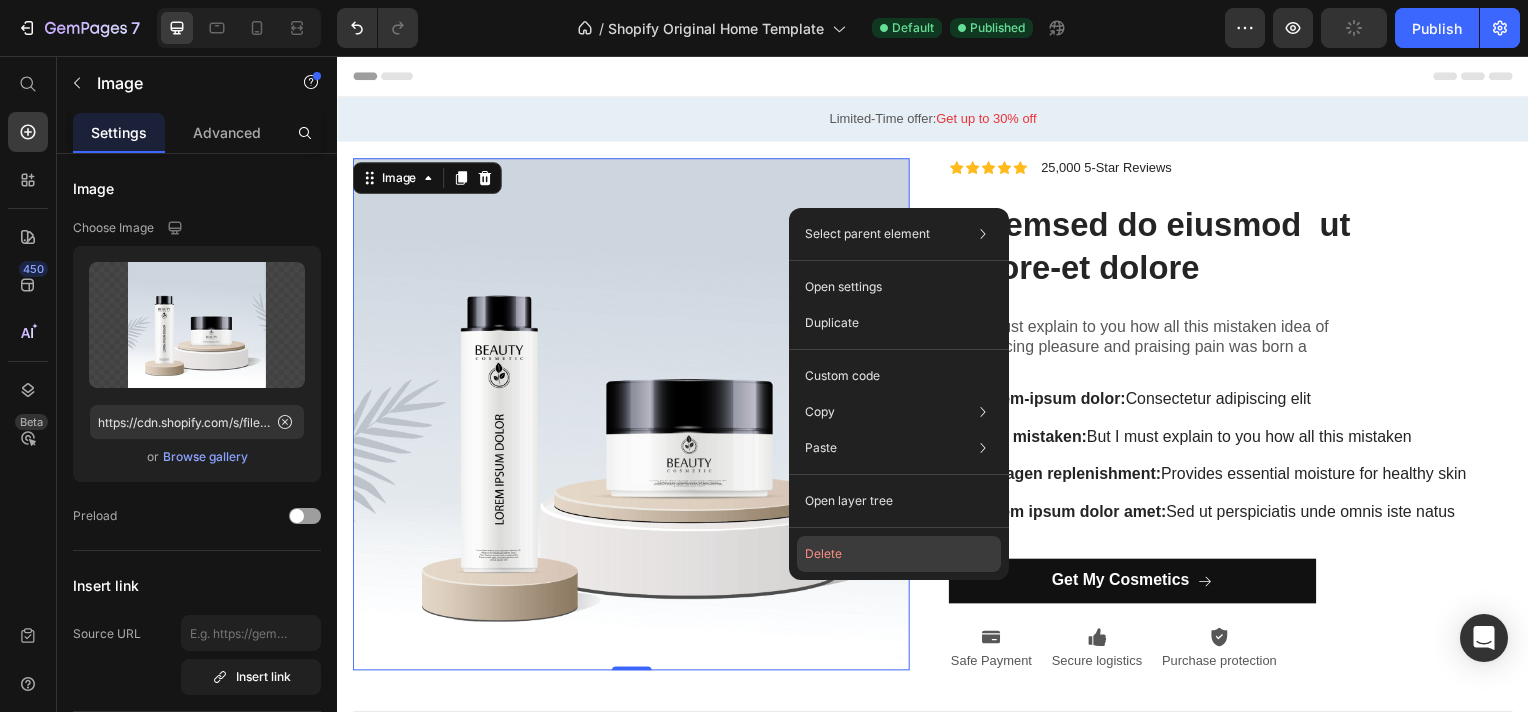click on "Delete" 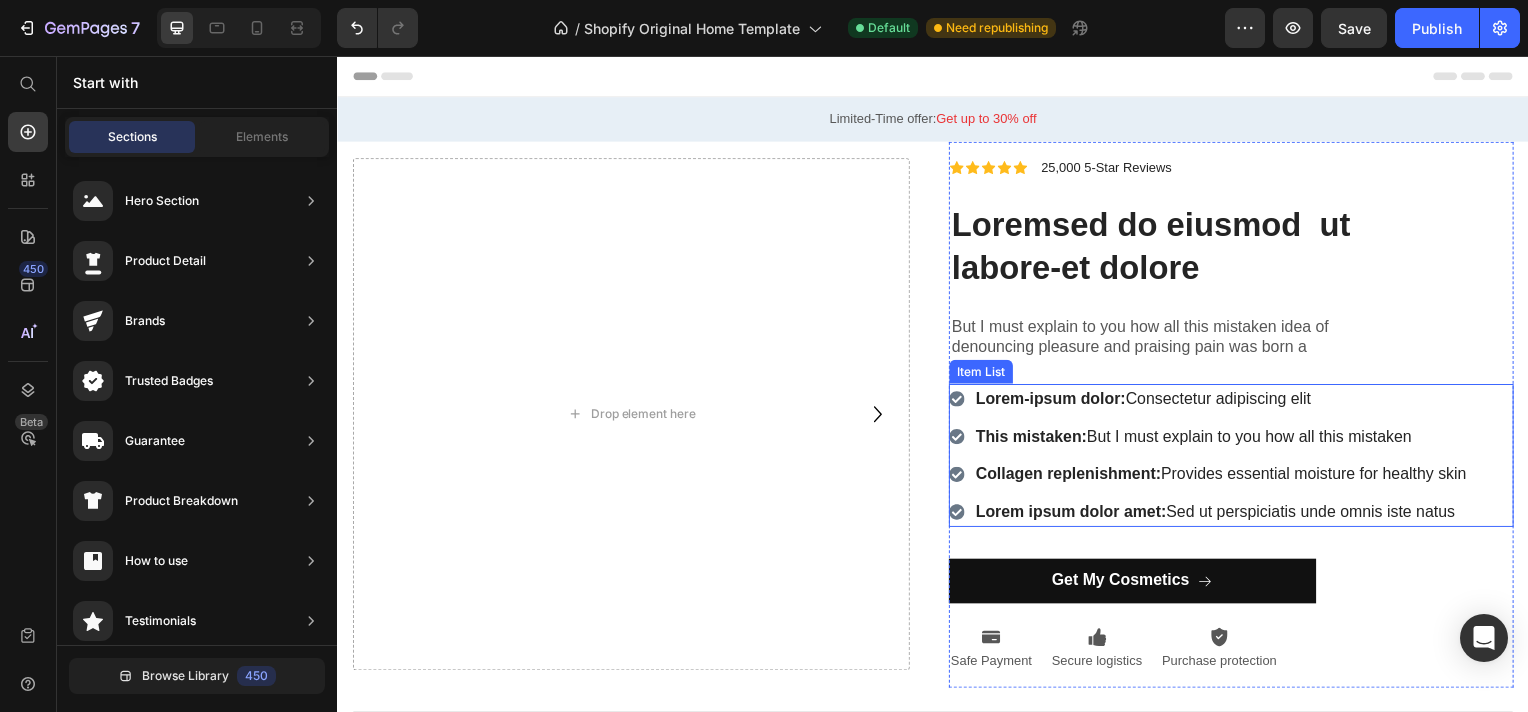 drag, startPoint x: 575, startPoint y: 125, endPoint x: 966, endPoint y: 525, distance: 559.35767 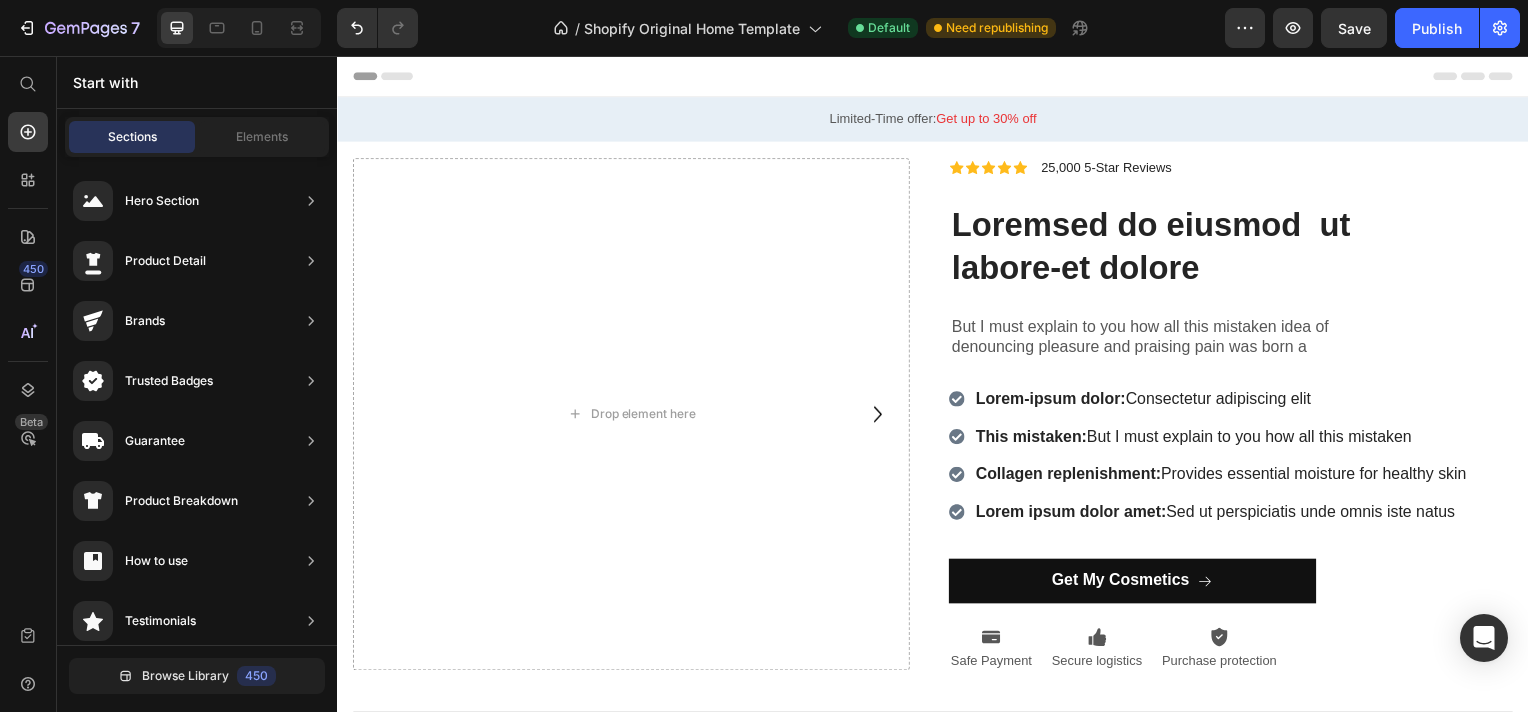 click at bounding box center (937, 76) 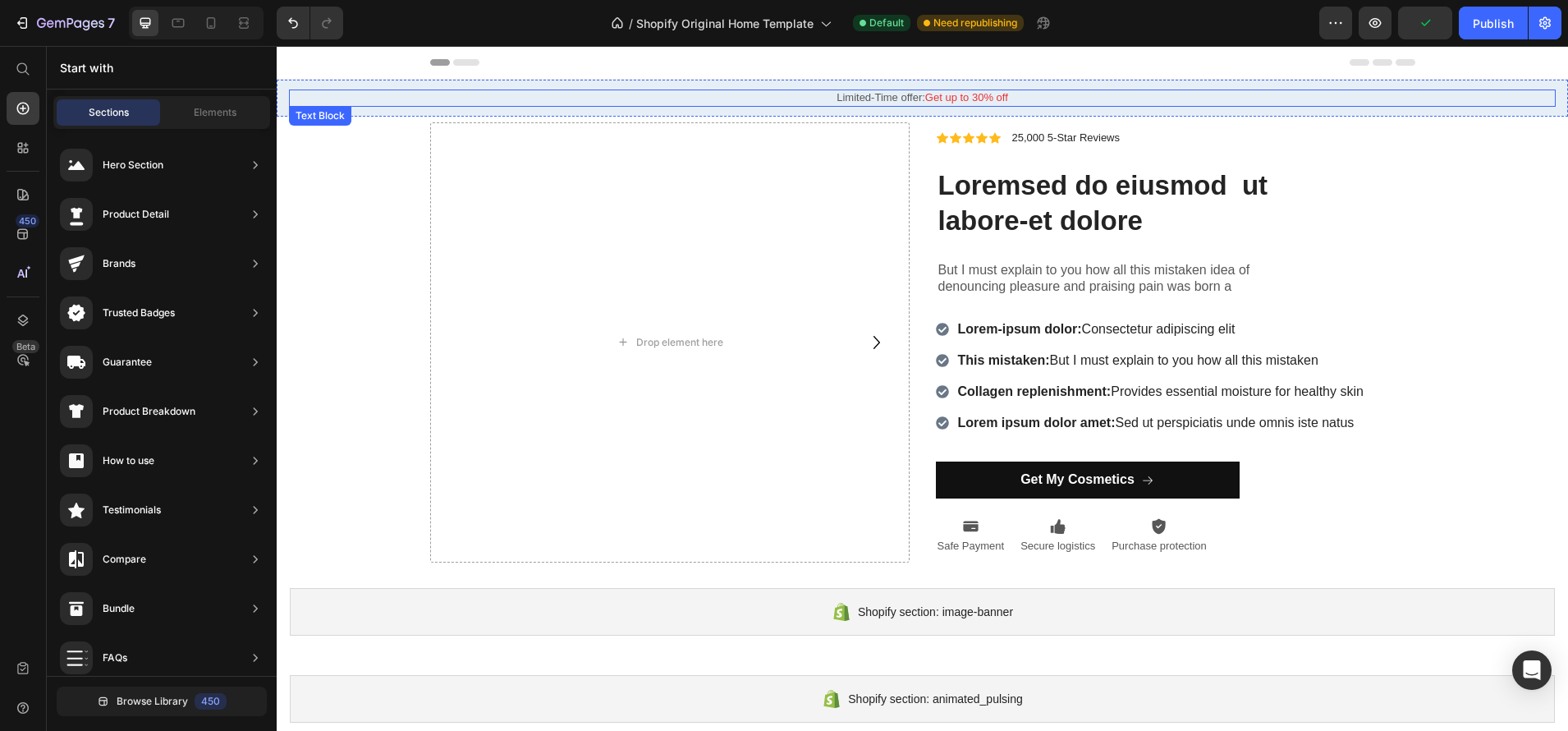 click on "Limited-Time offer:  Get up to 30% off" at bounding box center (922, 98) 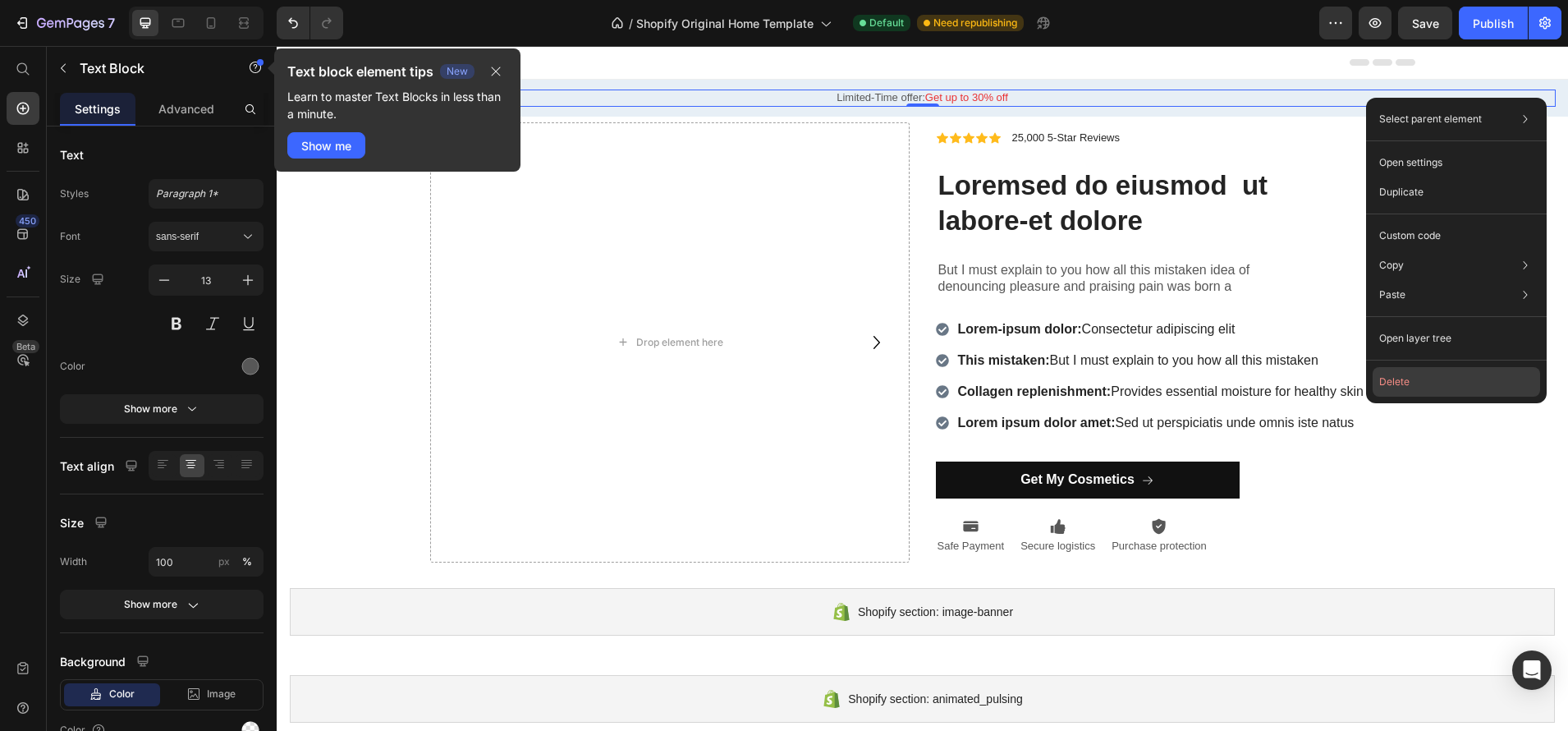 click on "Delete" 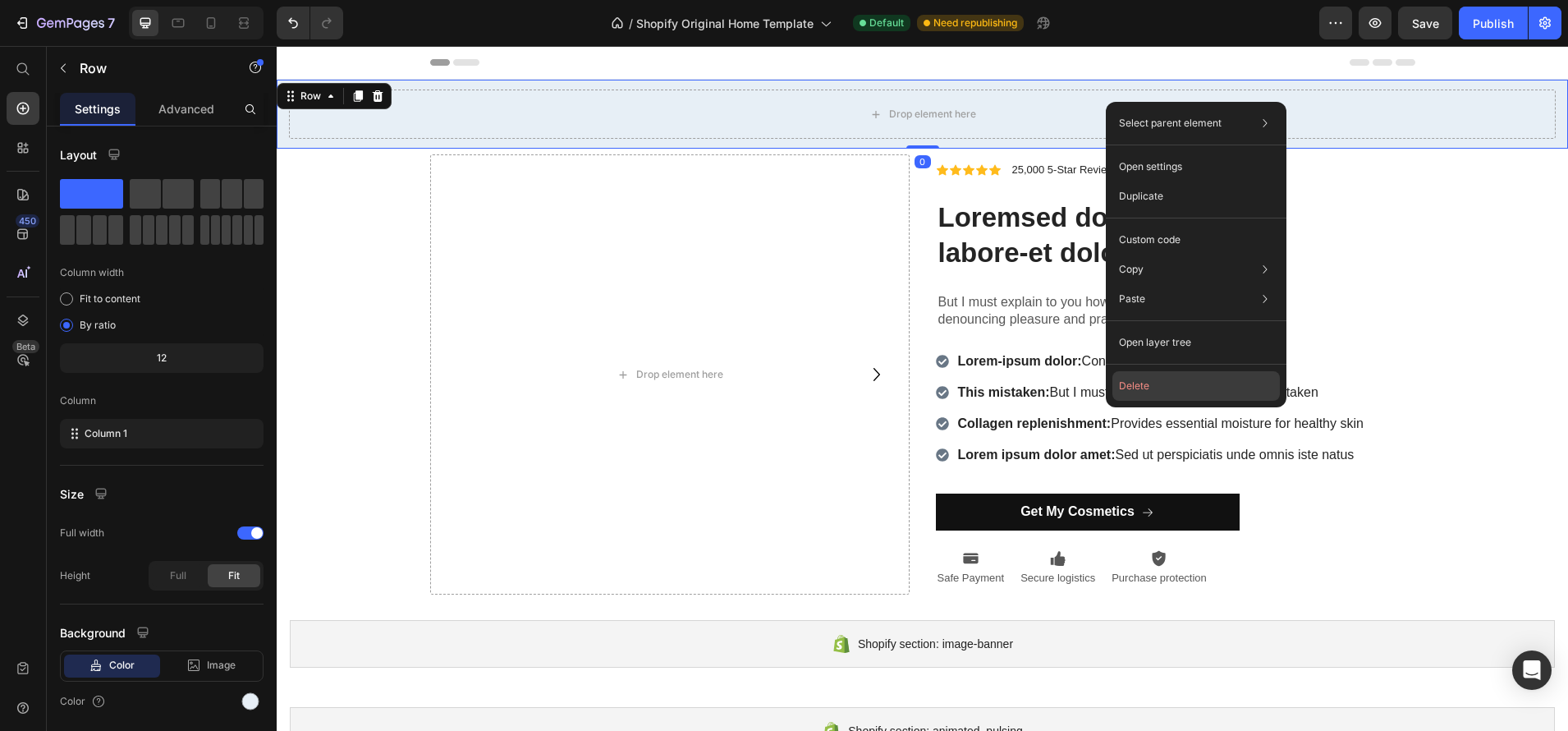 click on "Delete" 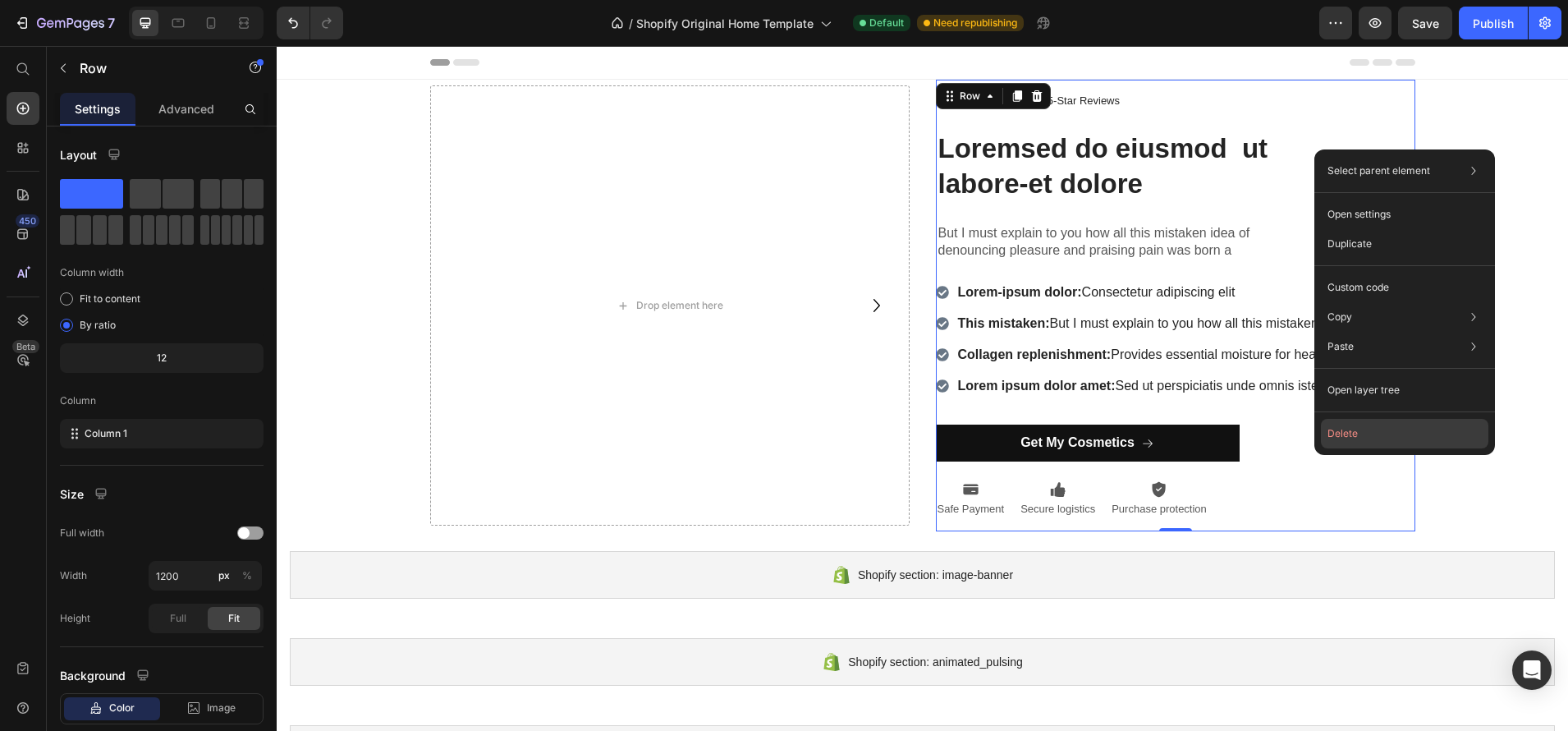 click on "Delete" 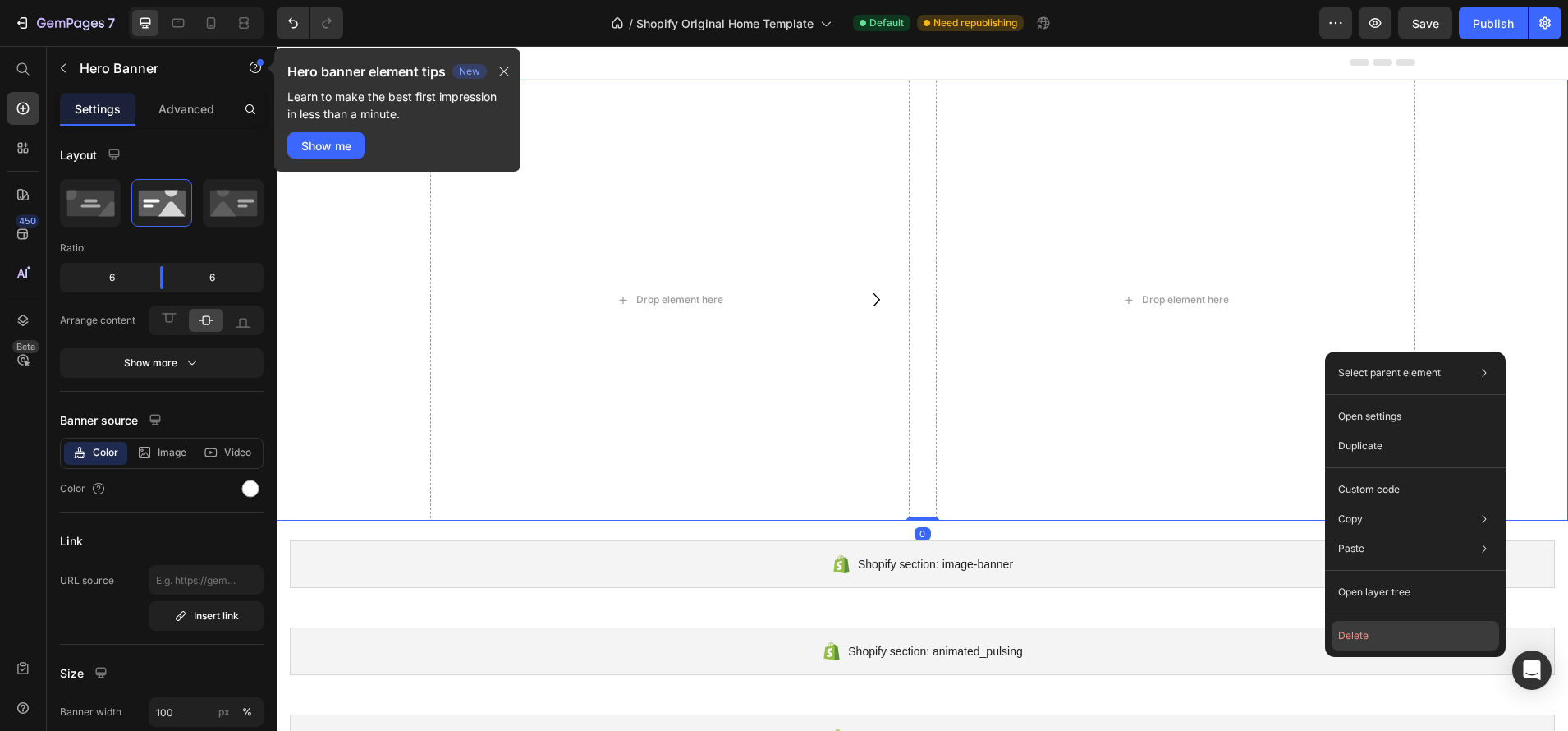 click on "Delete" 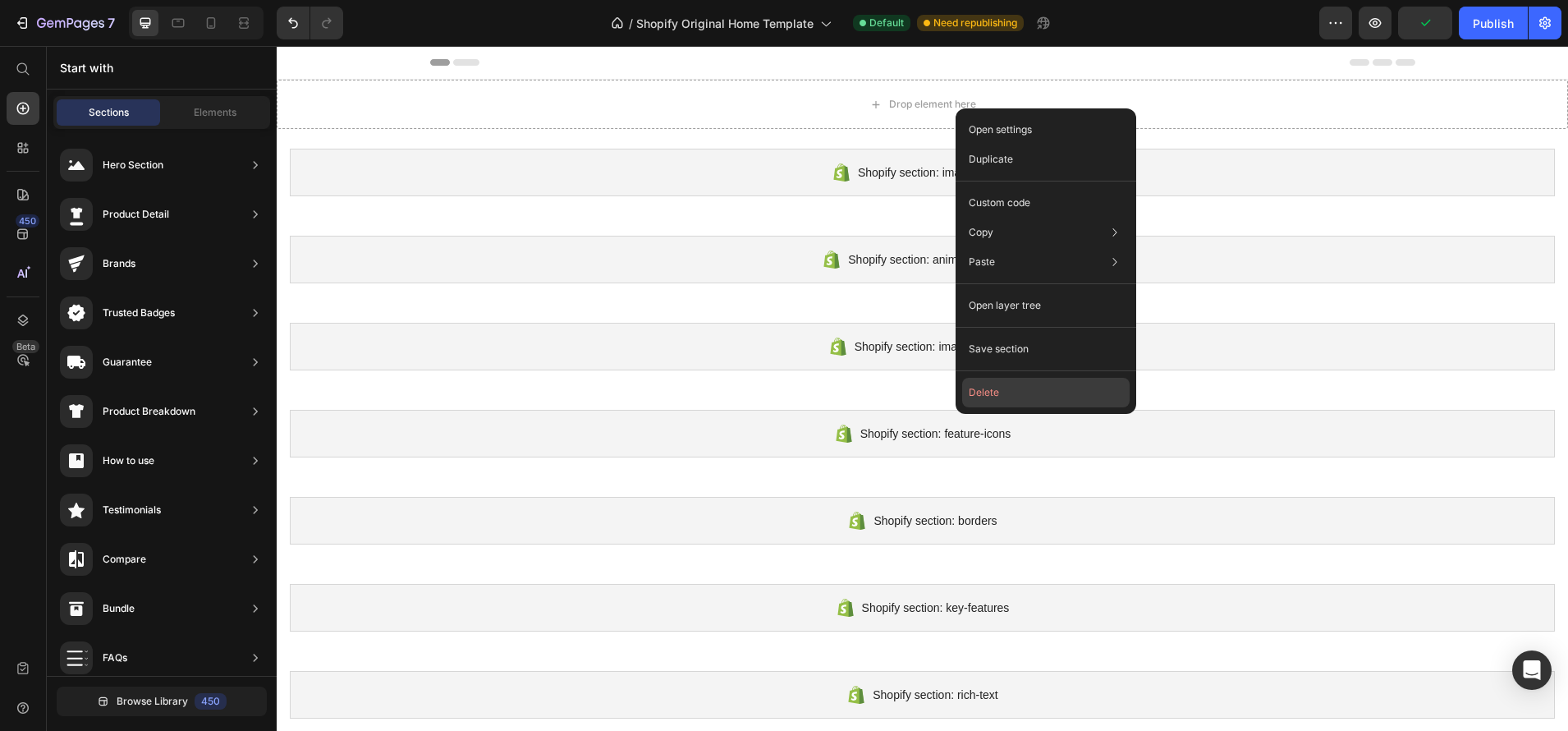 click on "Delete" 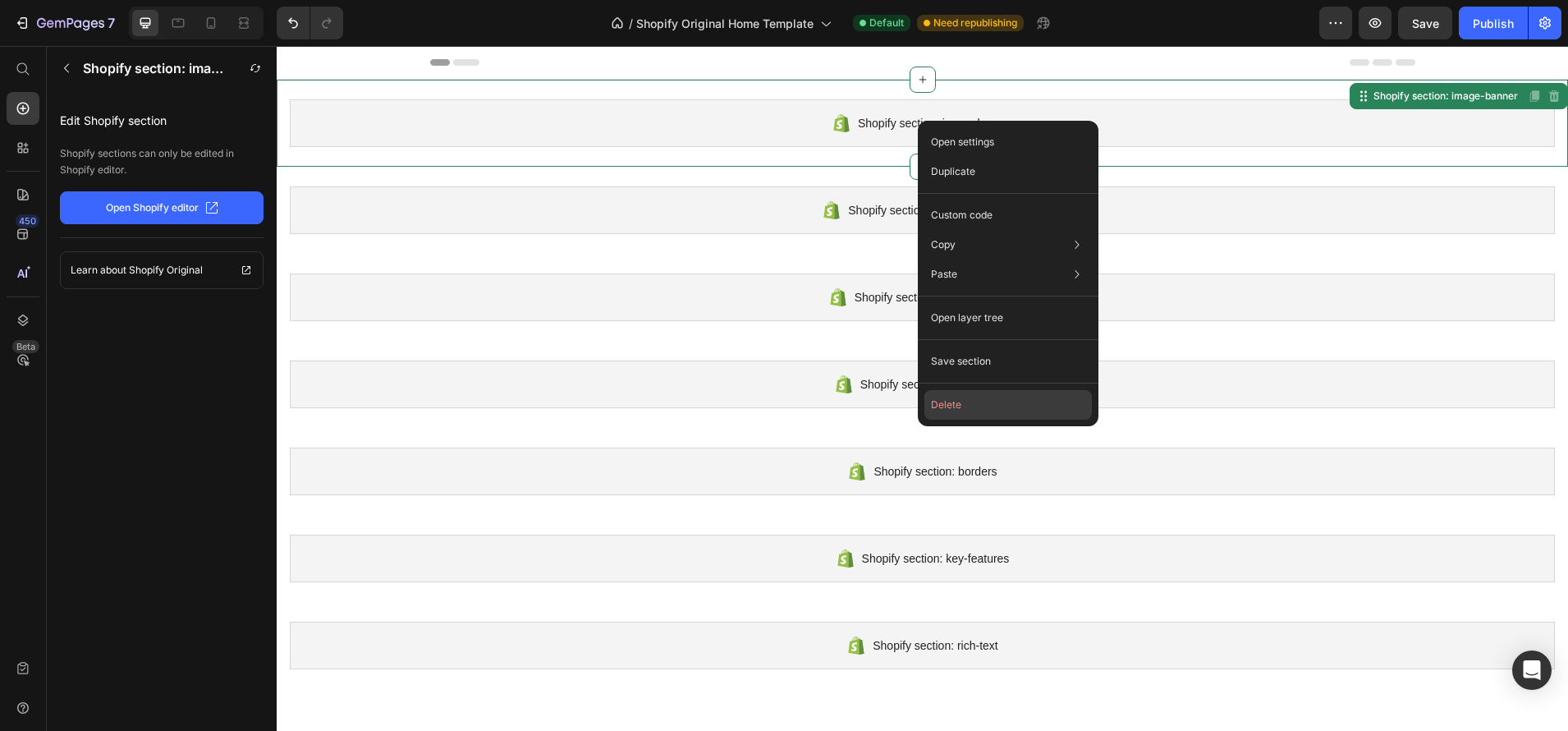 click on "Delete" 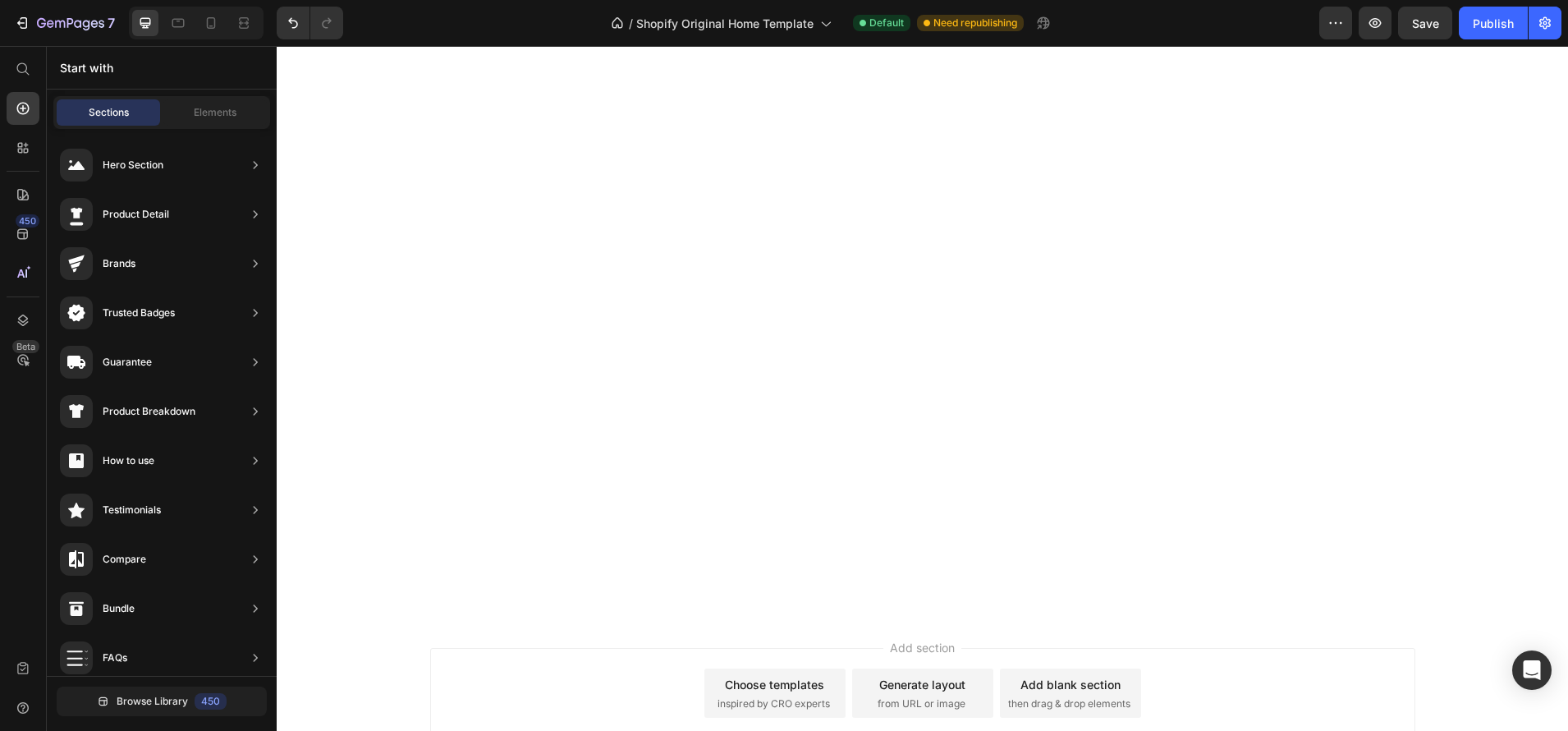 scroll, scrollTop: 0, scrollLeft: 0, axis: both 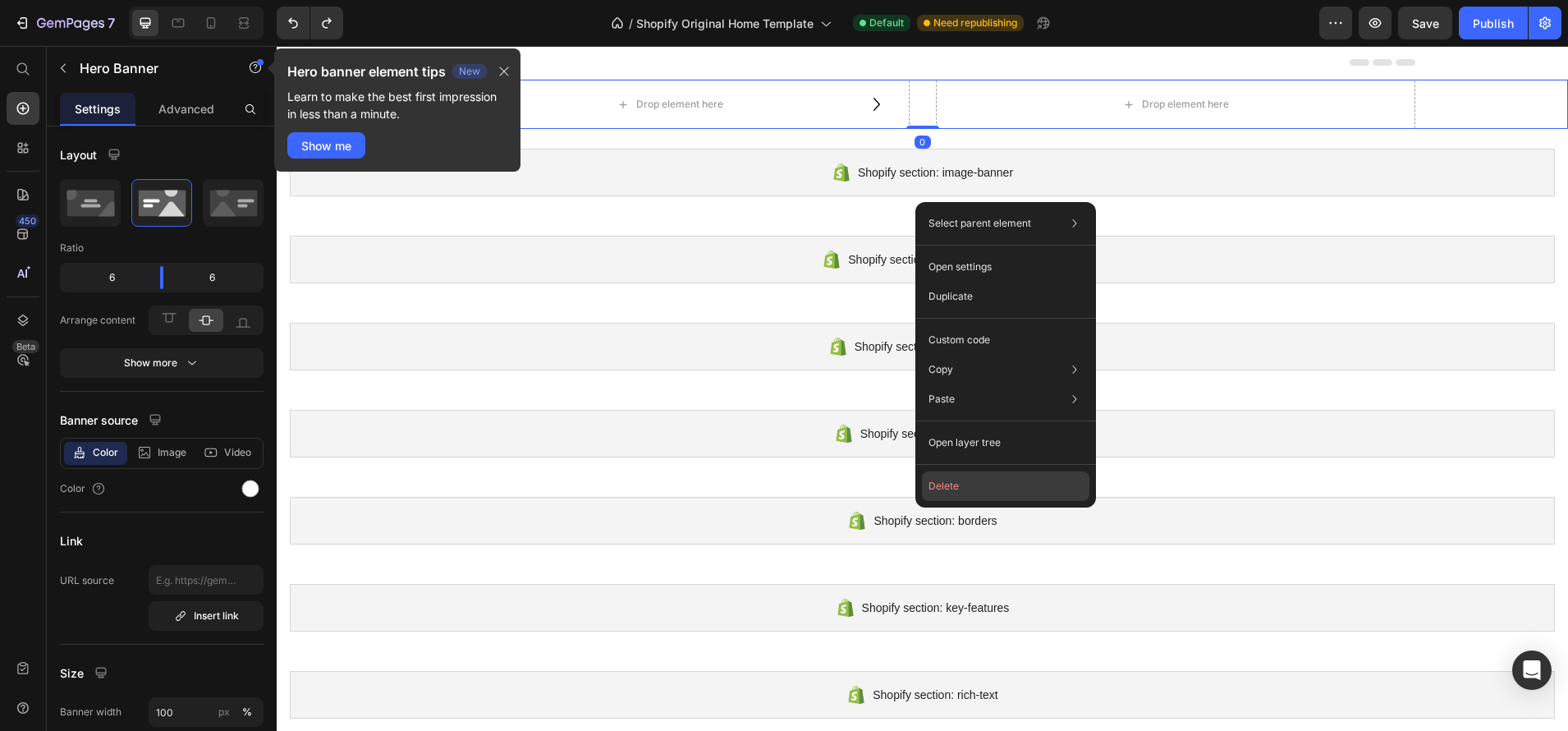 click on "Delete" 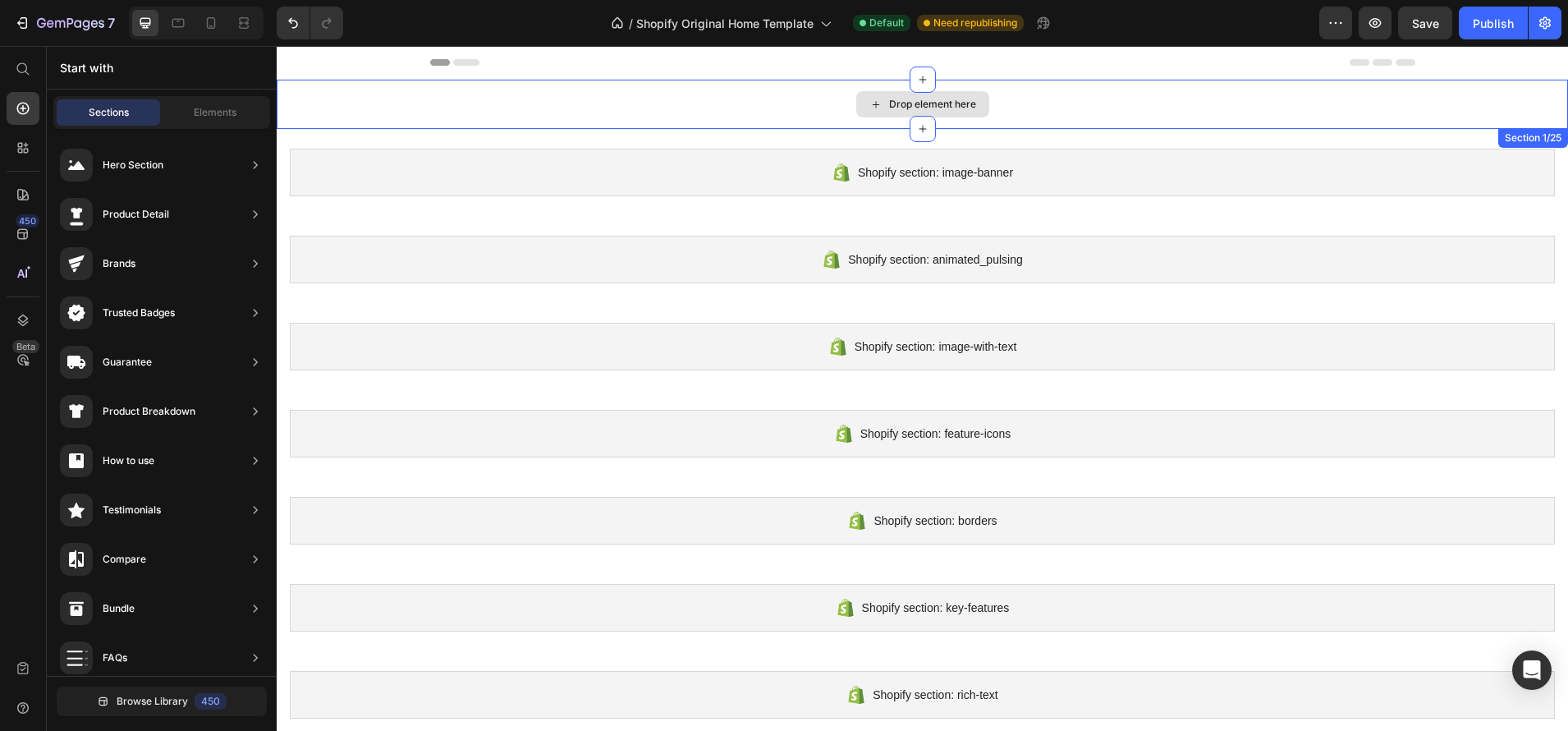 click 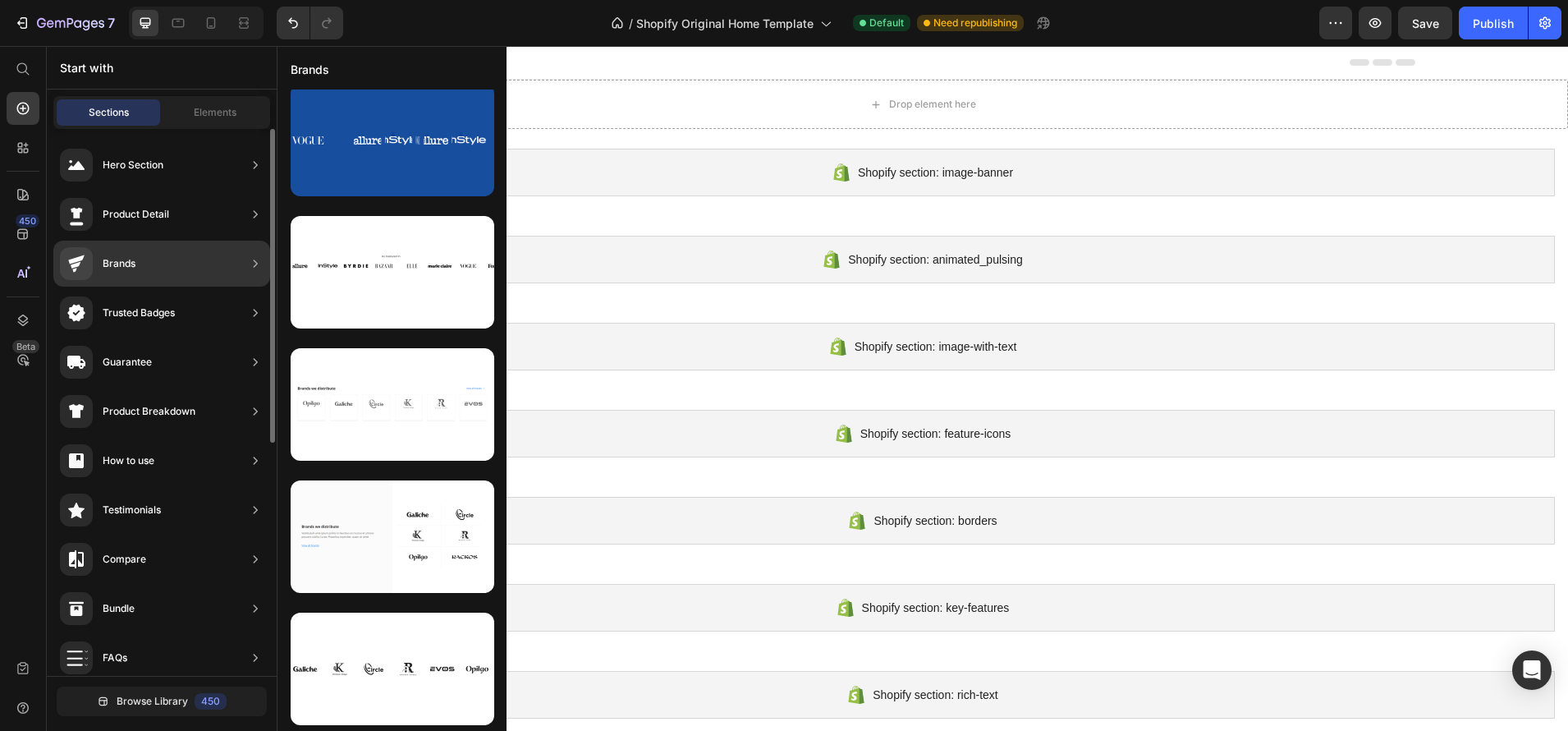 scroll, scrollTop: 143, scrollLeft: 0, axis: vertical 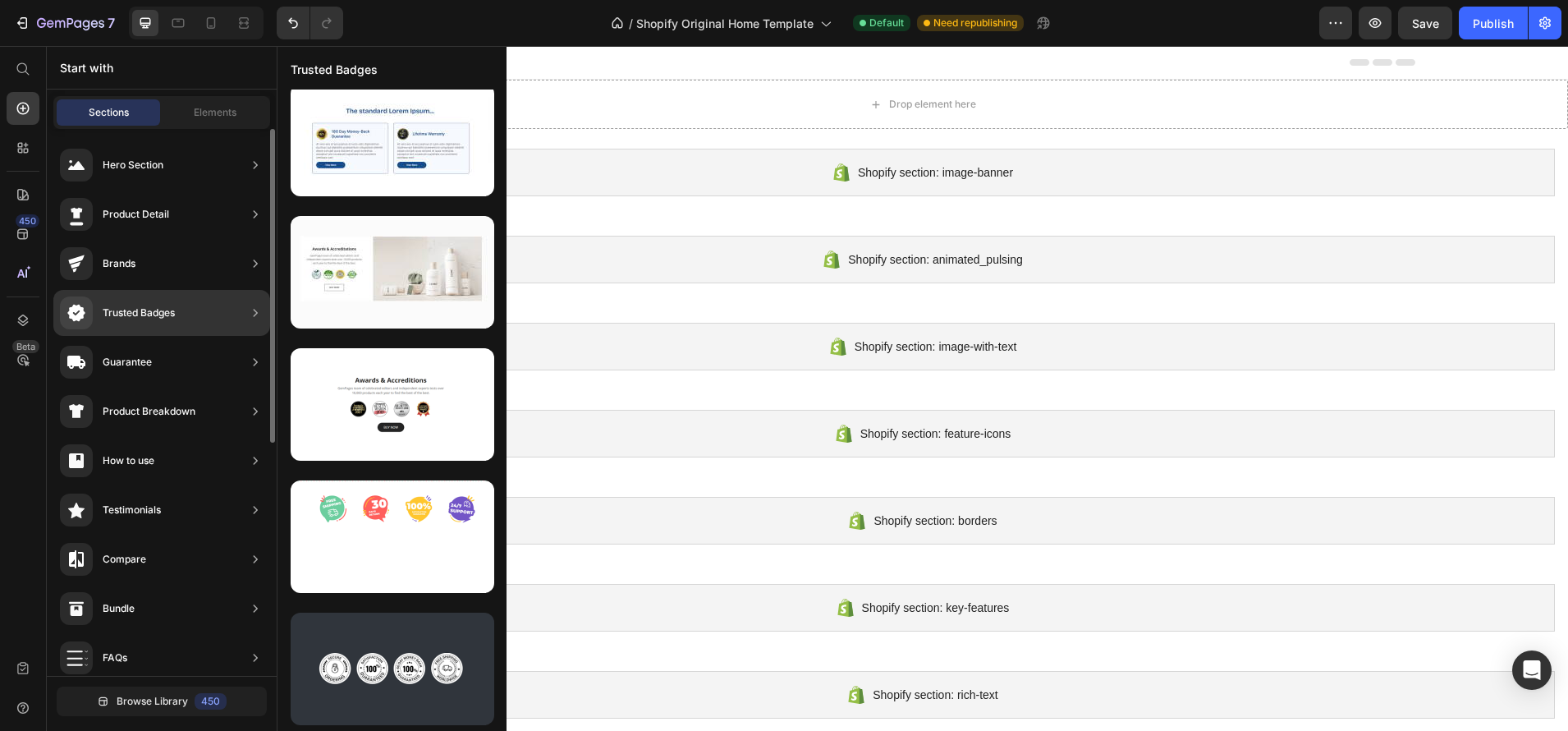 drag, startPoint x: 195, startPoint y: 300, endPoint x: 191, endPoint y: 324, distance: 24.33105 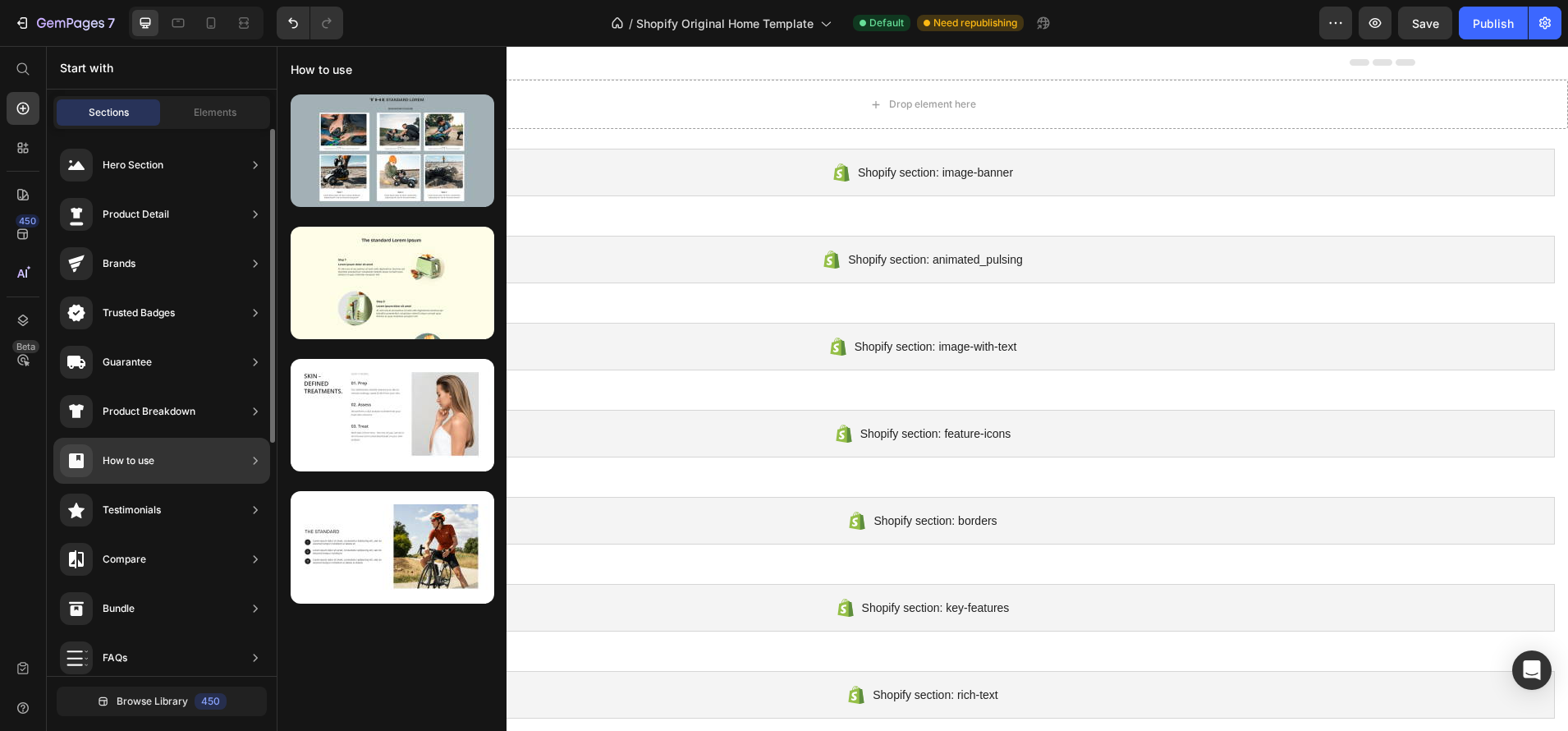 scroll, scrollTop: 0, scrollLeft: 0, axis: both 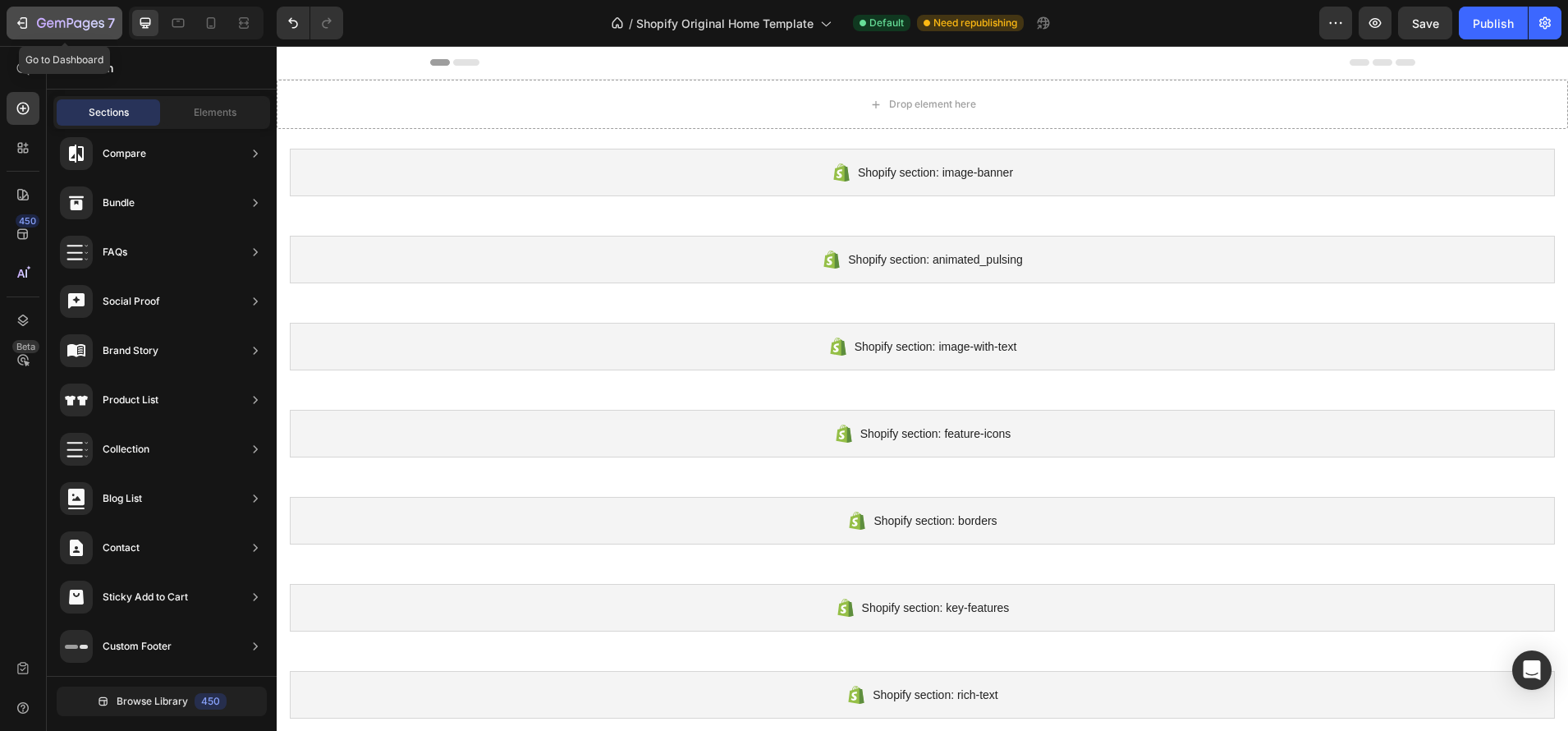 click on "7" at bounding box center [64, 23] 